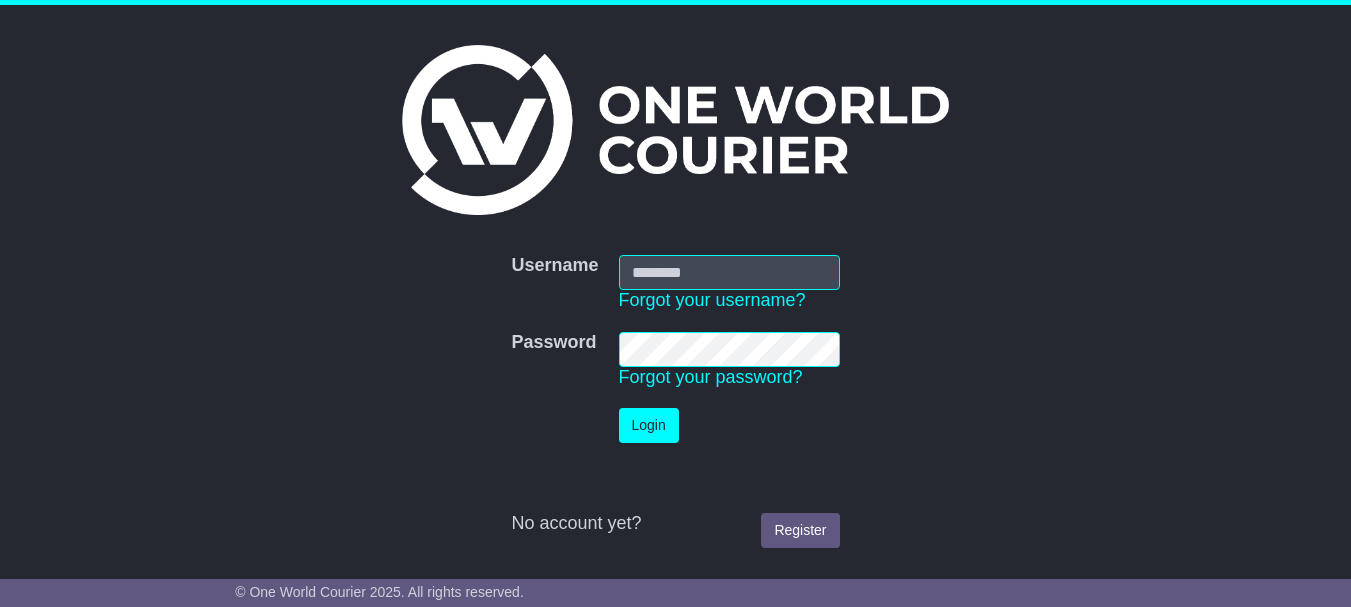 scroll, scrollTop: 0, scrollLeft: 0, axis: both 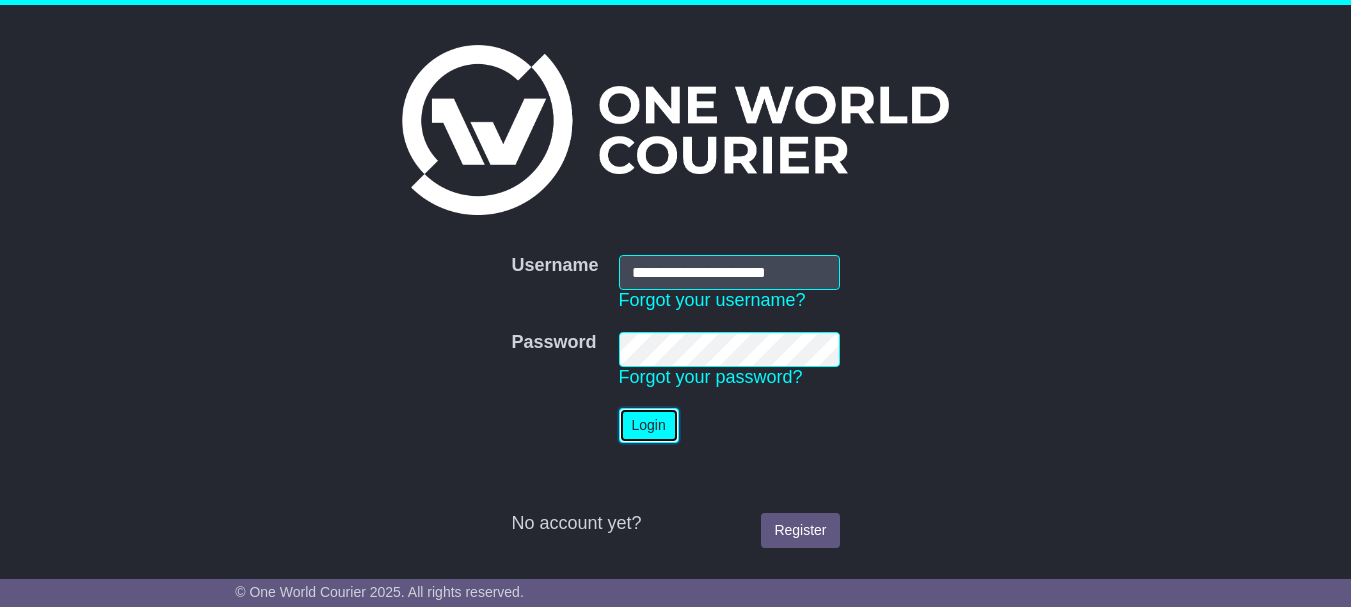 click on "Login" at bounding box center [649, 425] 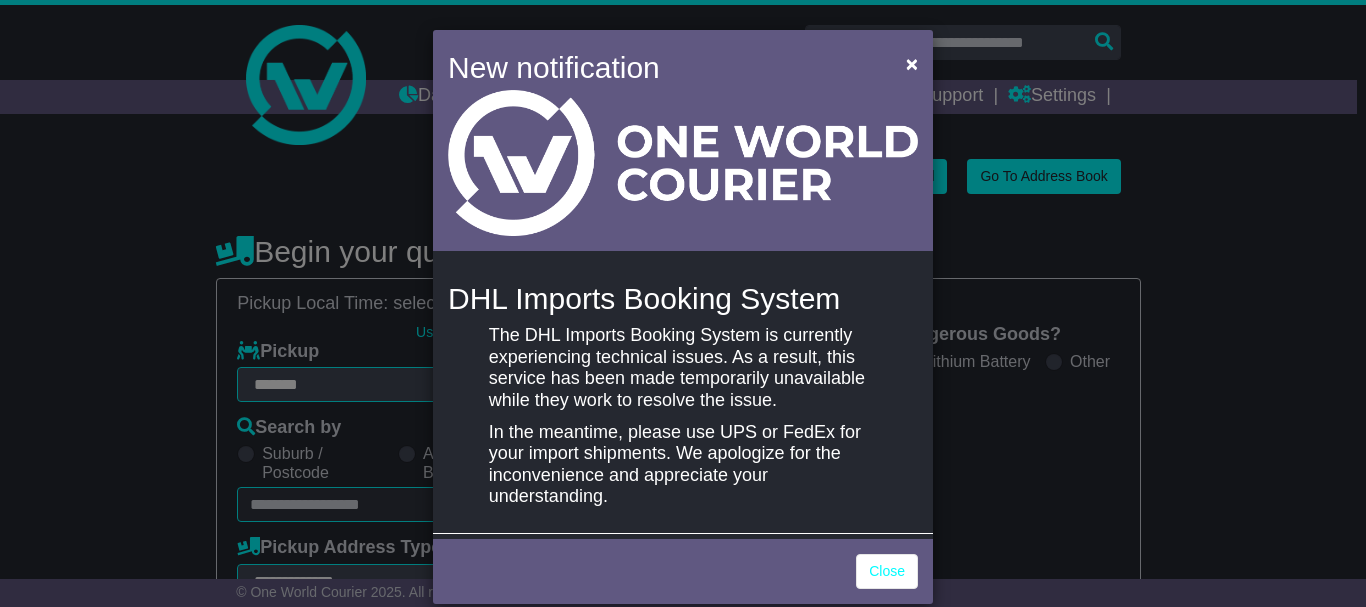 select on "**" 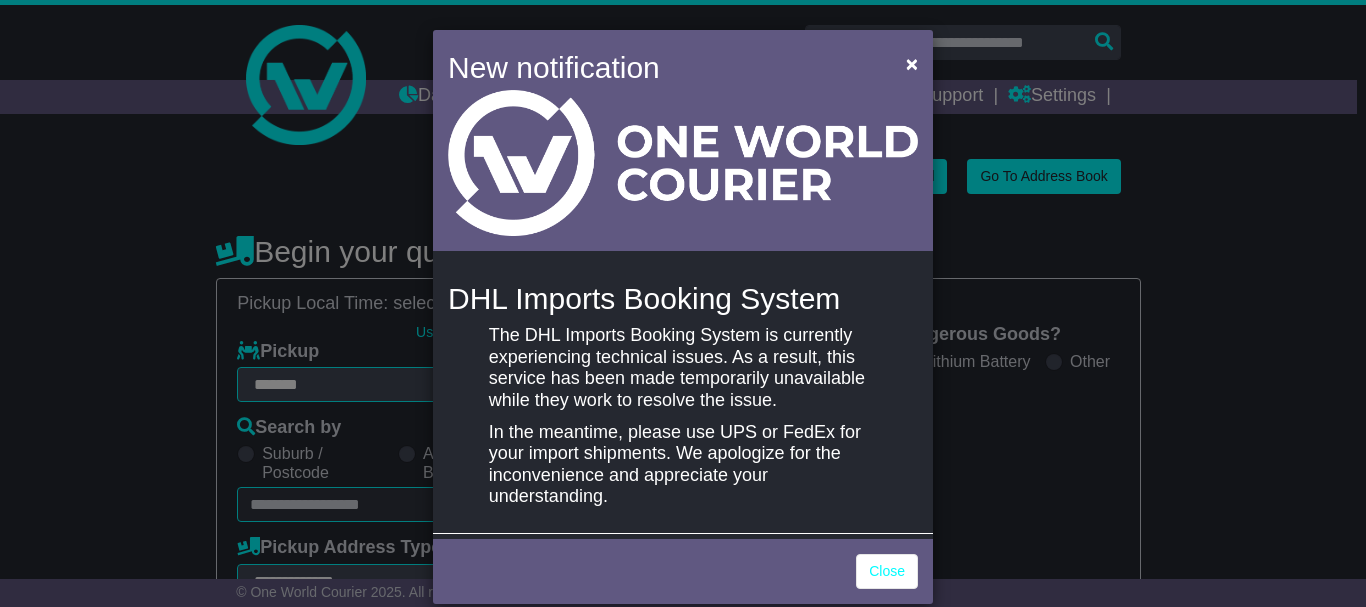 scroll, scrollTop: 0, scrollLeft: 0, axis: both 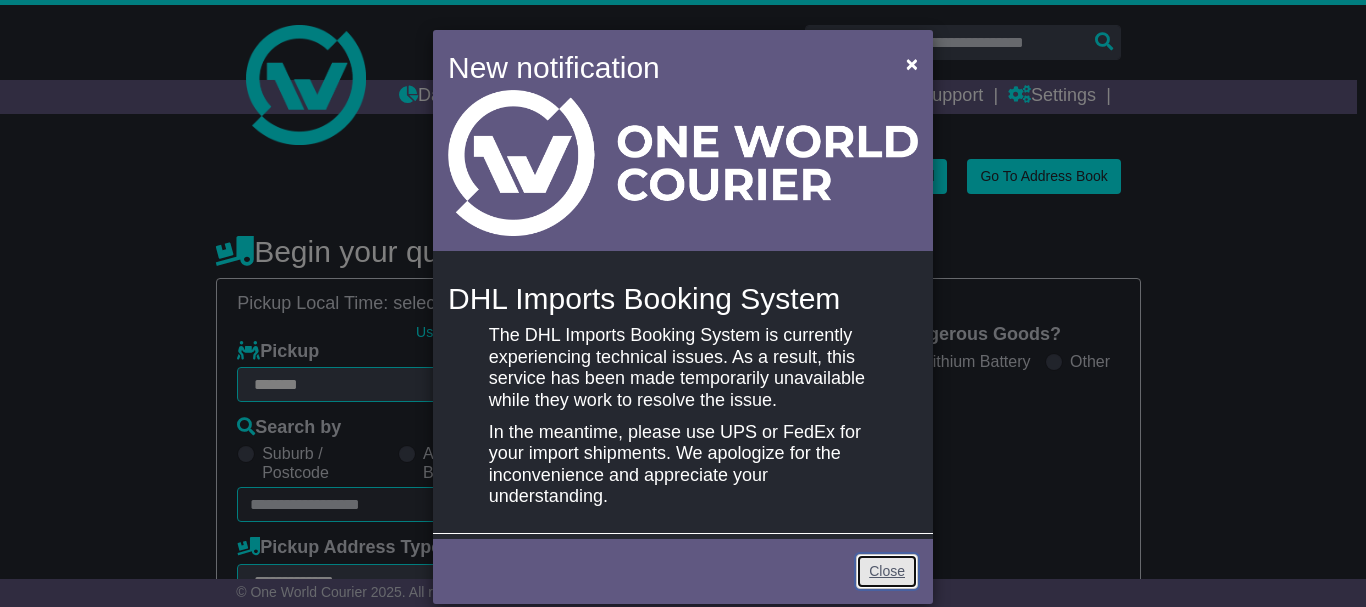 click on "Close" at bounding box center [887, 571] 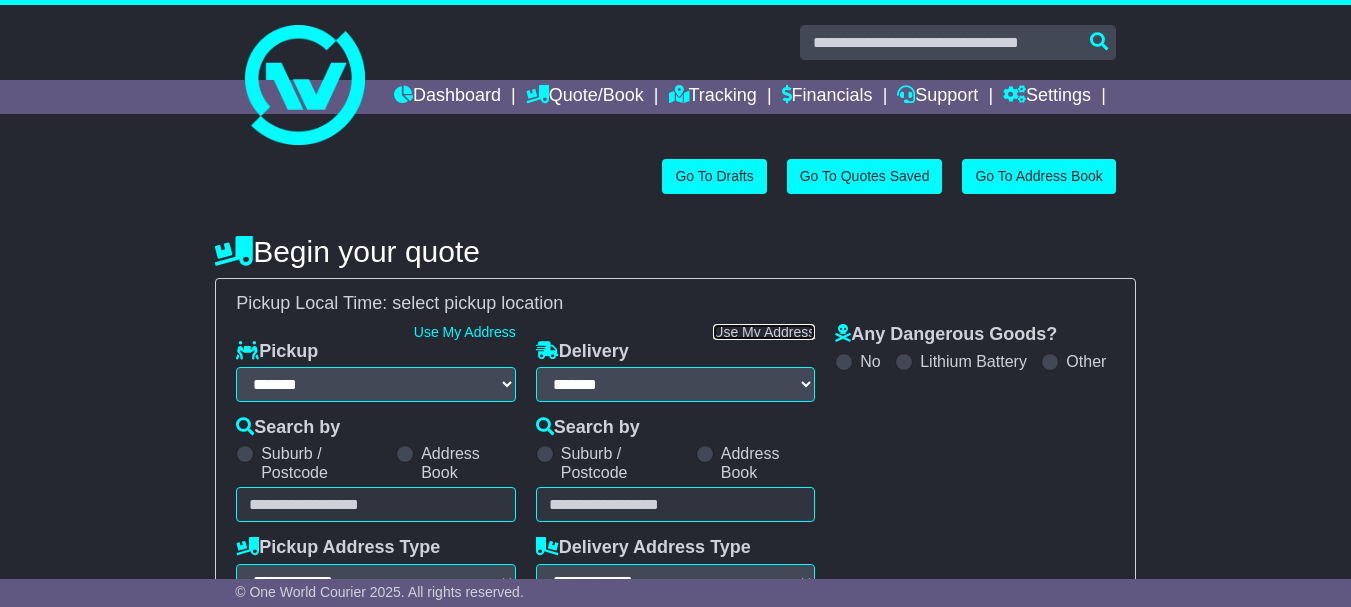 click on "Use My Address" at bounding box center (764, 332) 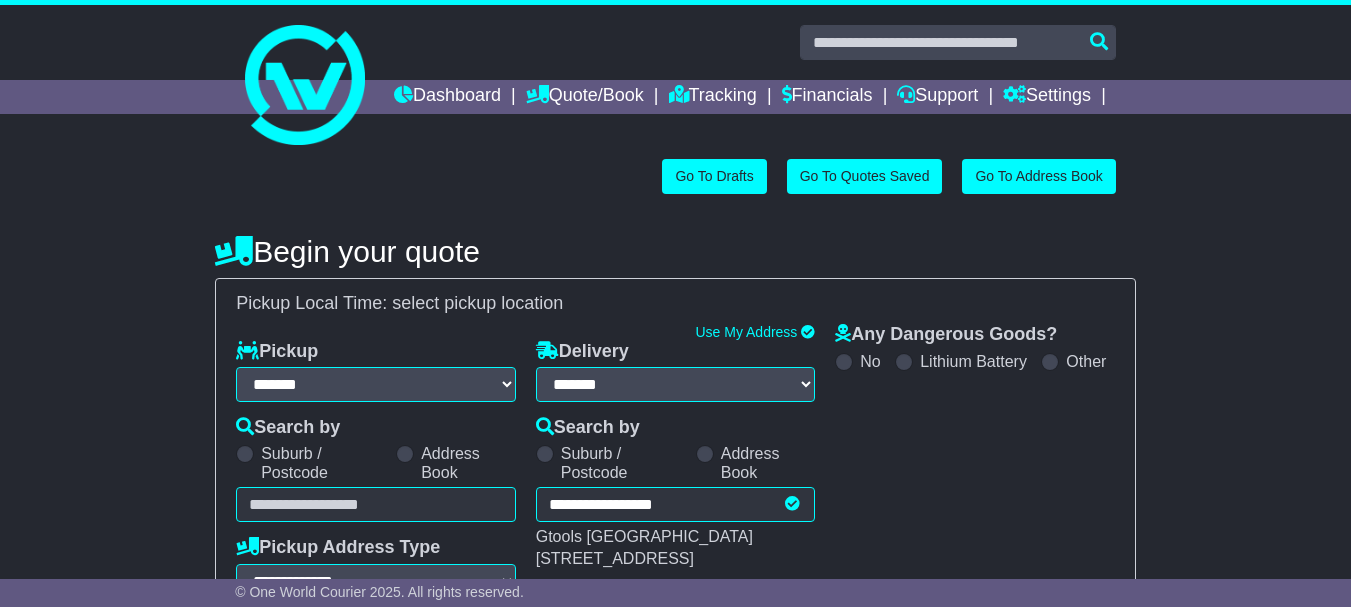 click at bounding box center (405, 454) 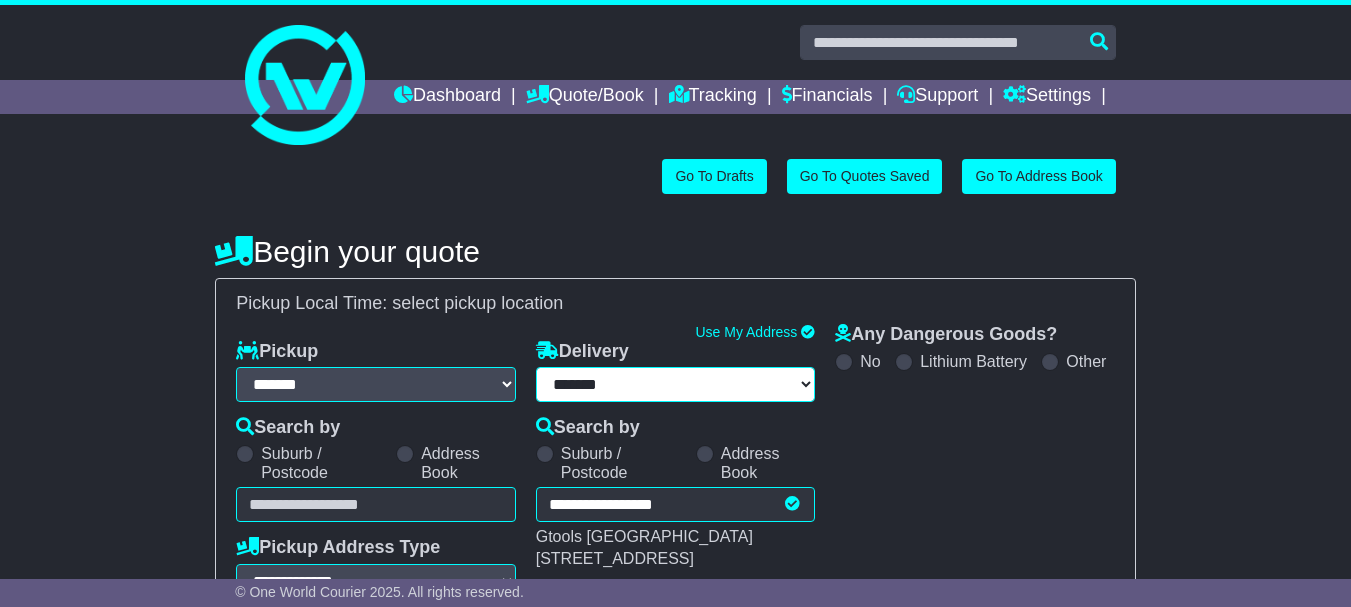 select 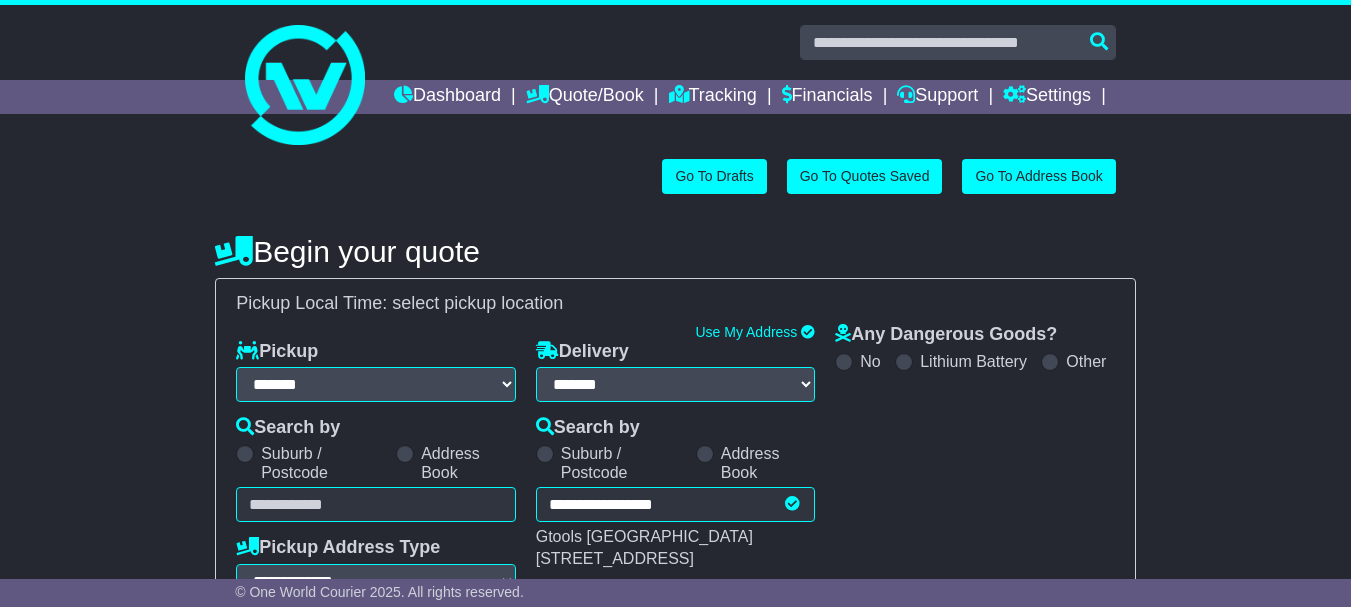 click on "Unknown City / Postcode Pair
×
You have entered     address.
Our database shows the postcode and suburb don't match. Please make sure location exists otherwise you might not receive all quotes available.
Maybe you meant to use some of the next:
Ok" at bounding box center [376, 504] 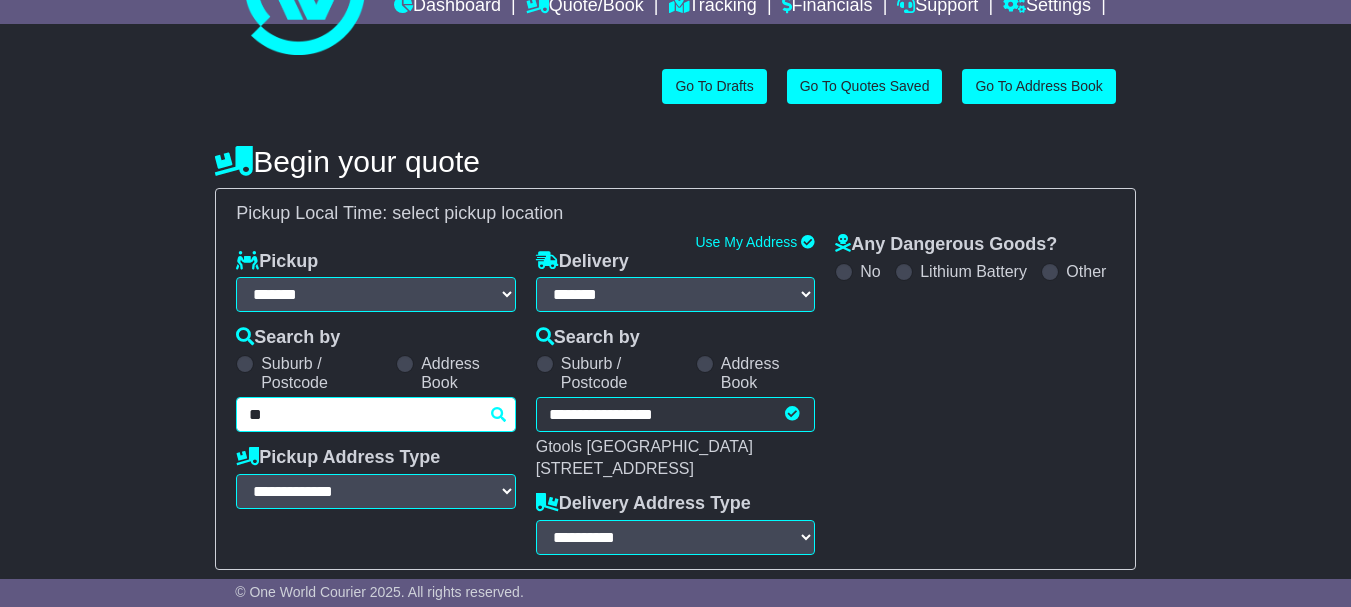 scroll, scrollTop: 154, scrollLeft: 0, axis: vertical 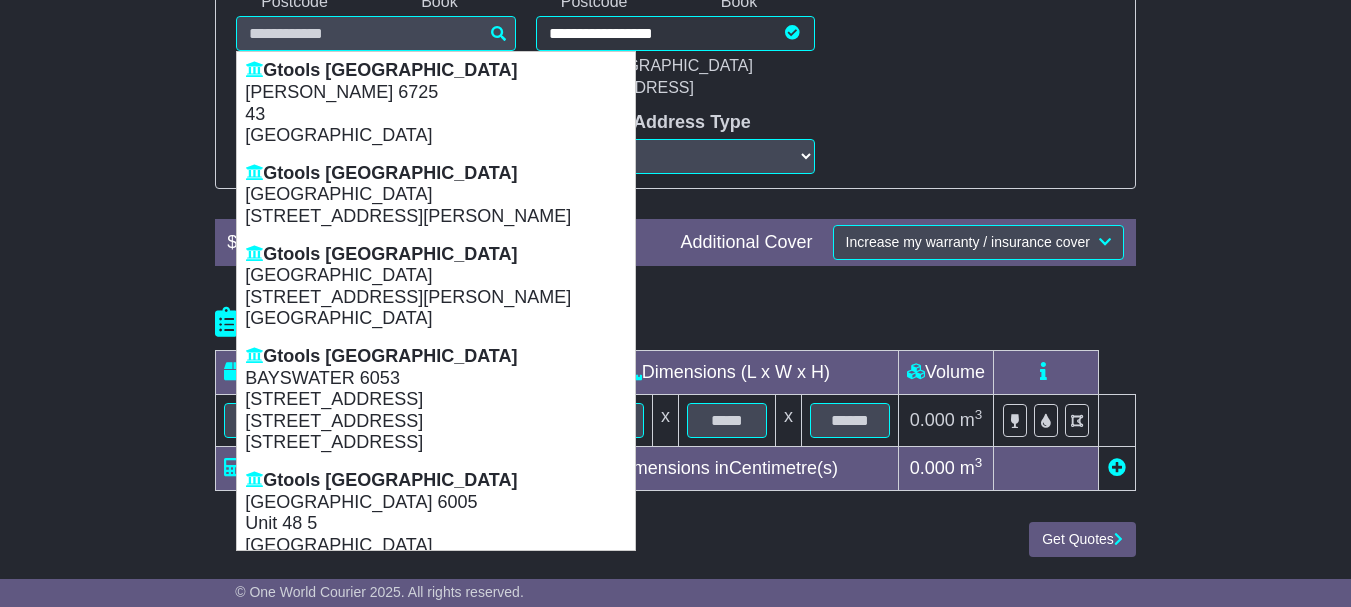 click on "**********" at bounding box center (675, 122) 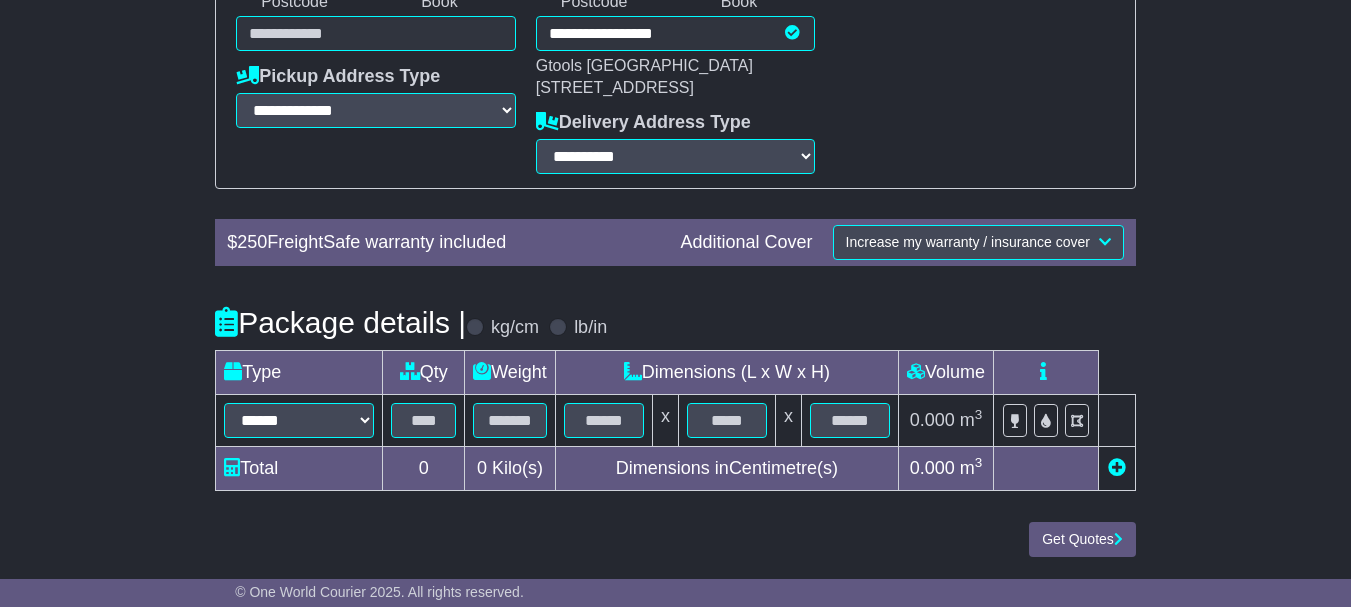 click on "****** Gtools
Unknown City / Postcode Pair
×
You have entered     address.
Our database shows the postcode and suburb don't match. Please make sure location exists otherwise you might not receive all quotes available.
Maybe you meant to use some of the next:
Ok" at bounding box center (376, 33) 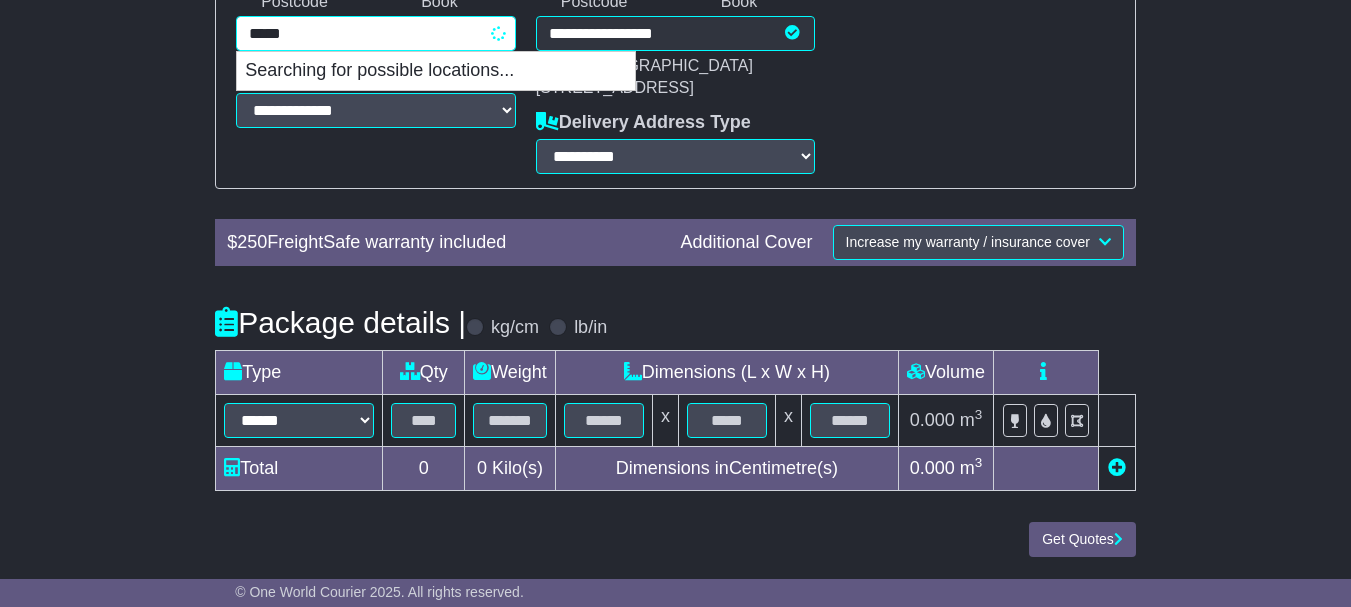type on "****" 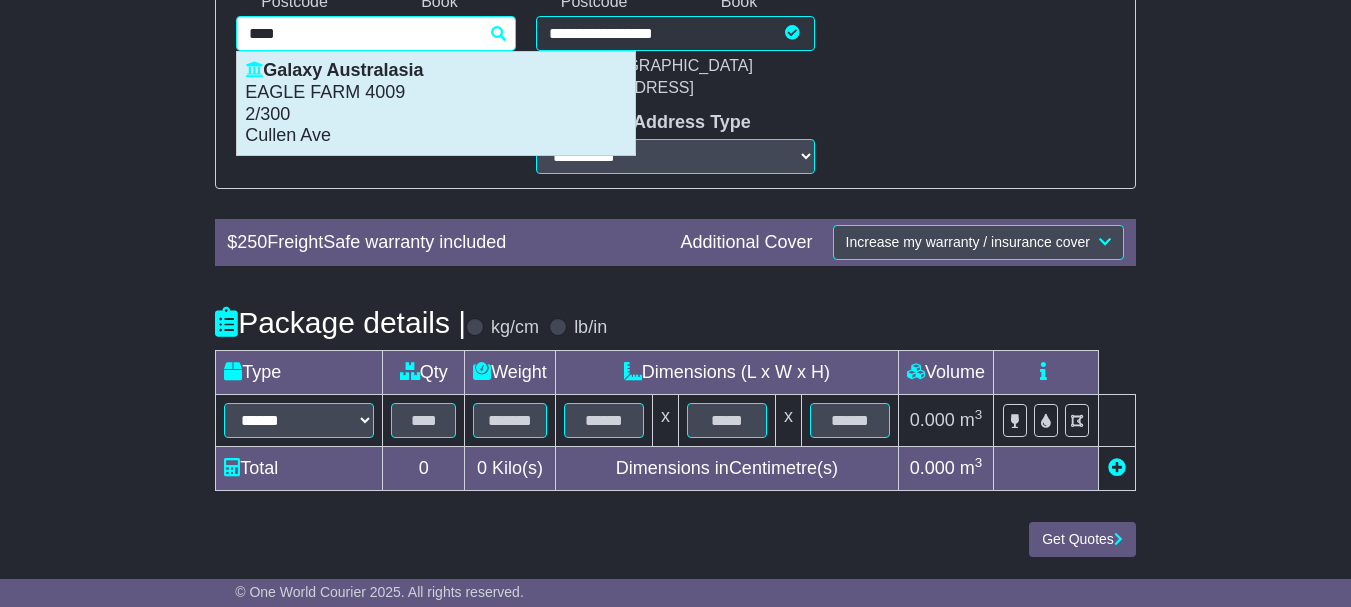 click on "Galaxy Australasia" at bounding box center (436, 71) 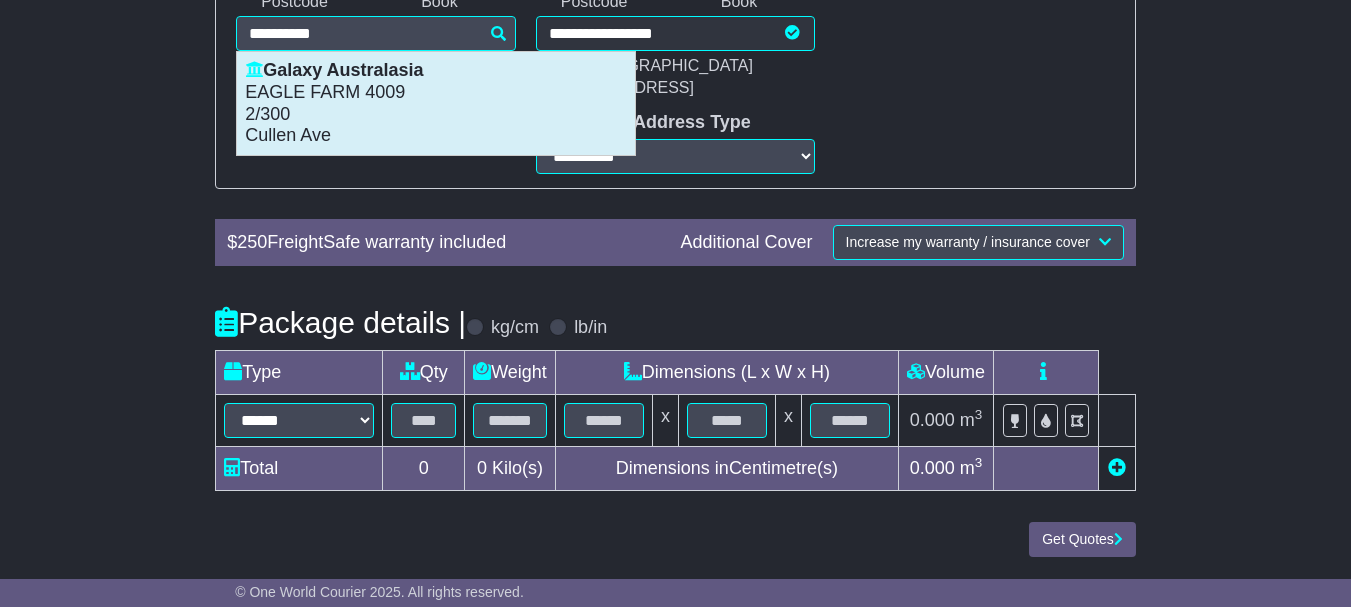 select on "**********" 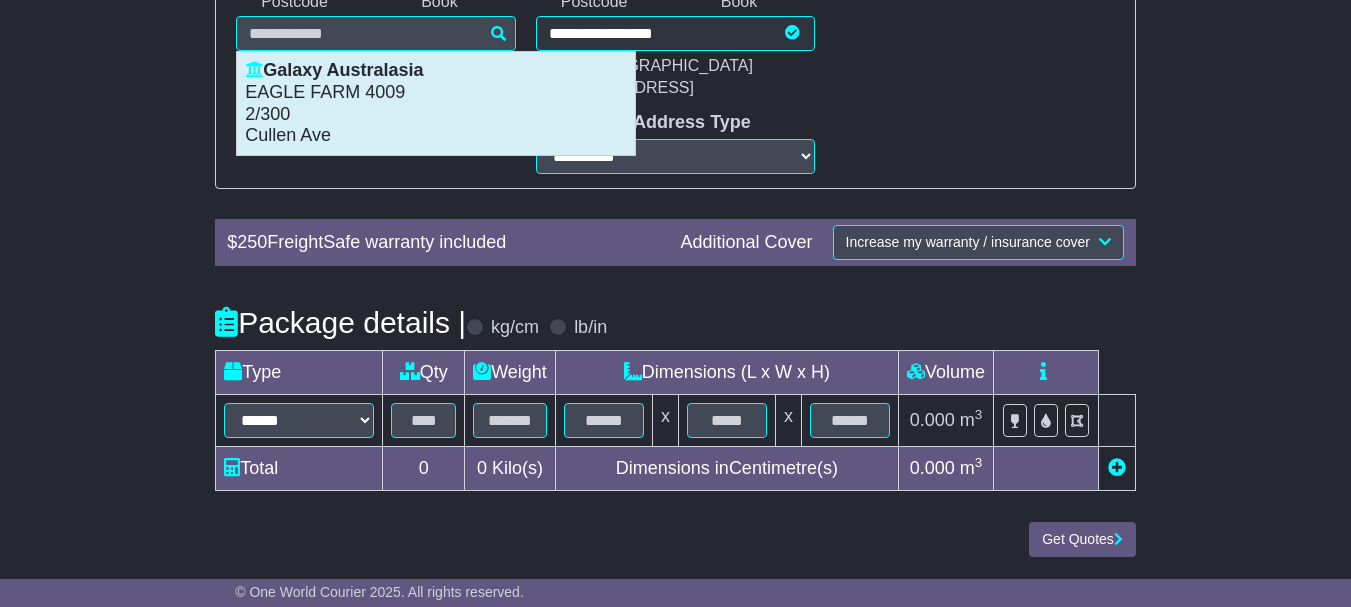 type on "**********" 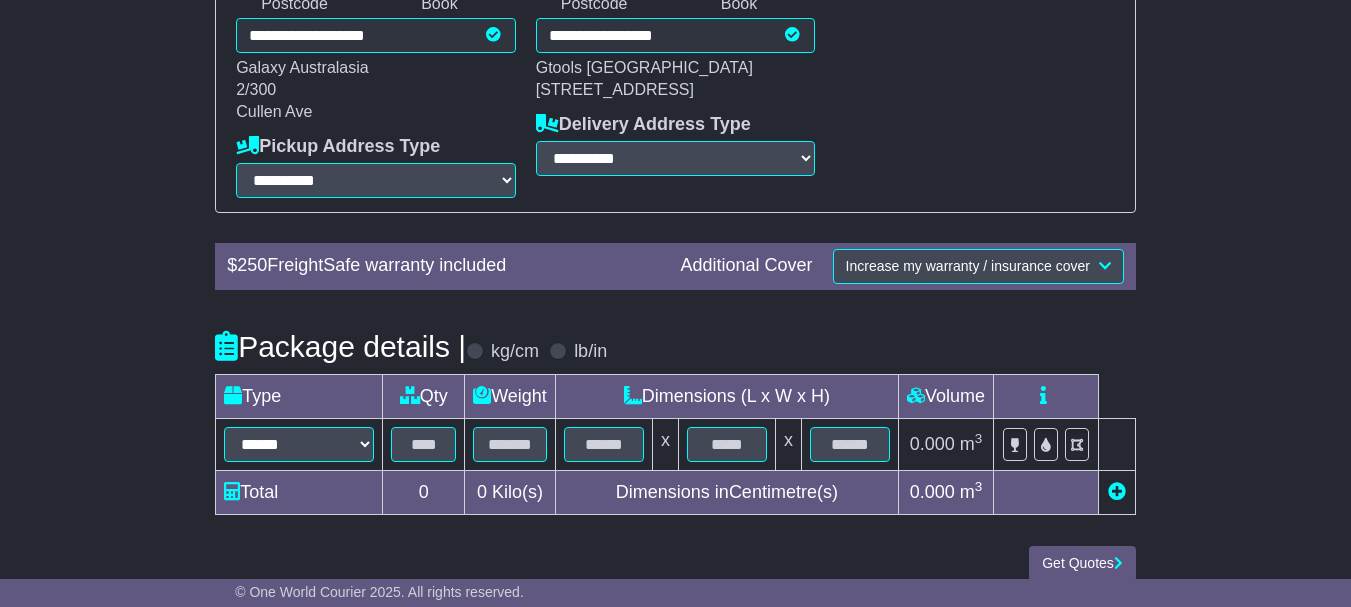 scroll, scrollTop: 527, scrollLeft: 0, axis: vertical 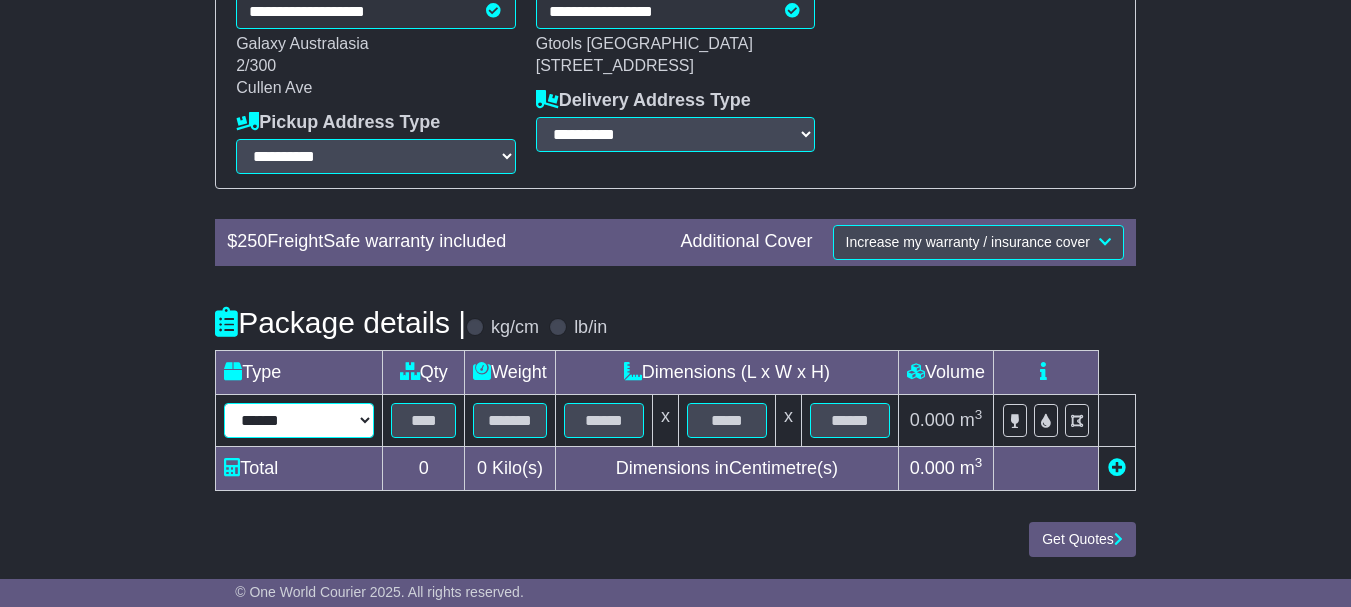 click on "****** ****** *** ******** ***** **** **** ****** *** *******" at bounding box center [299, 420] 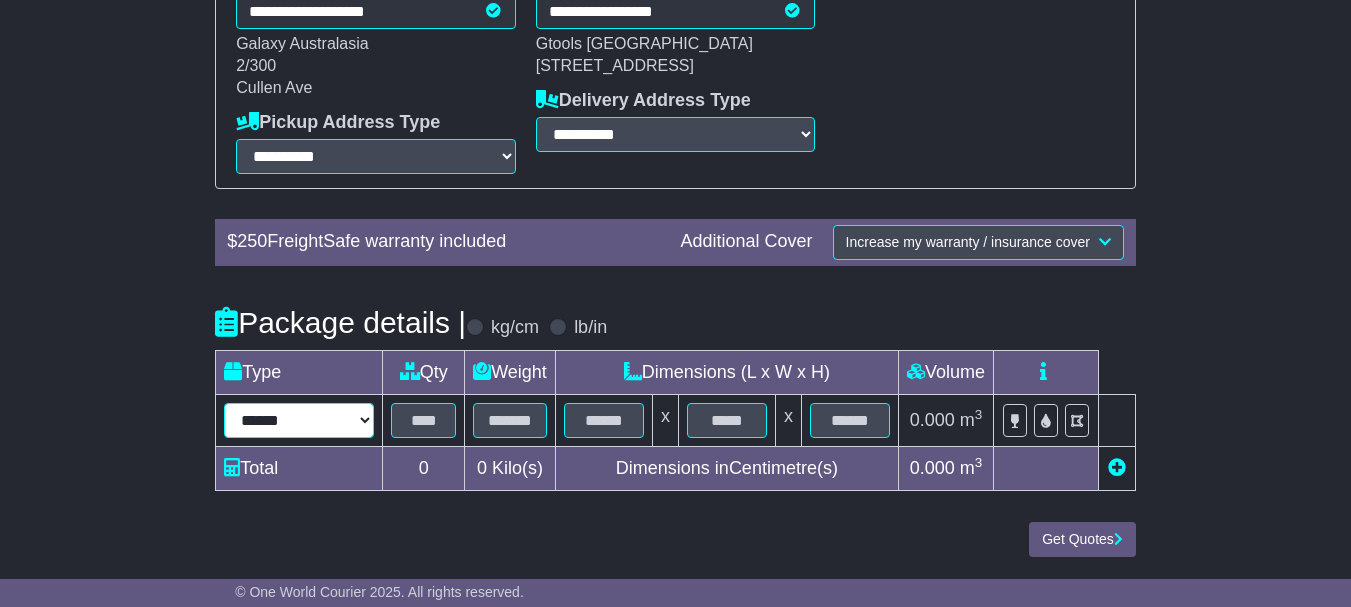 select on "*****" 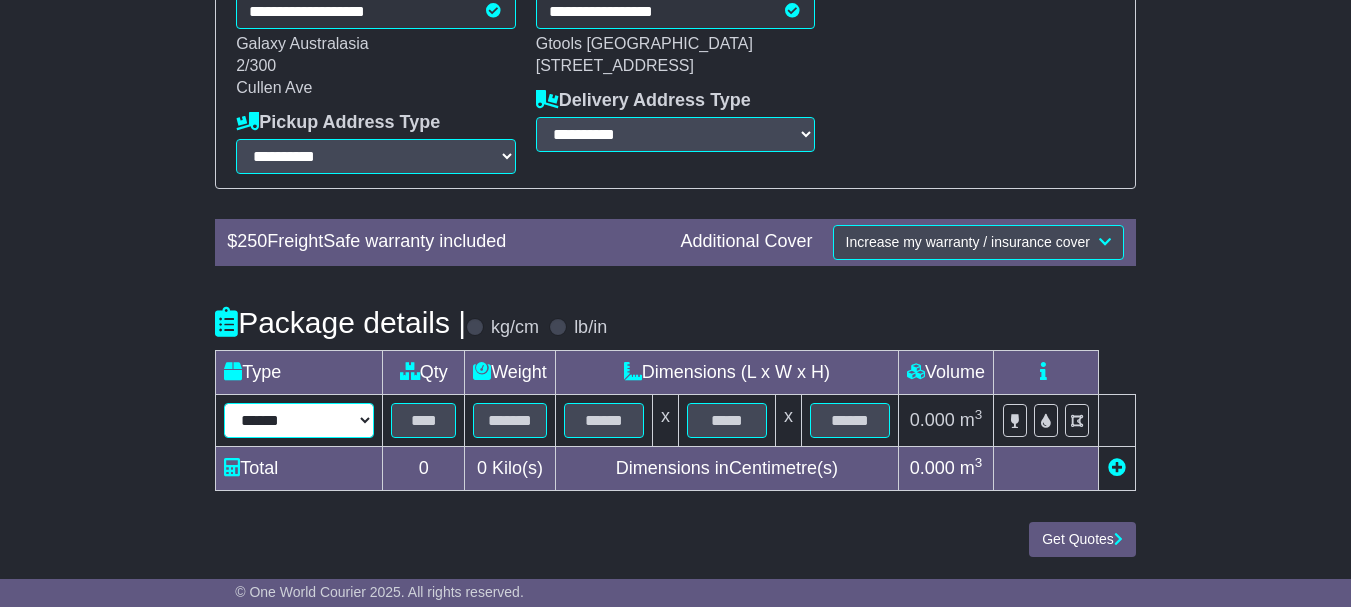 click on "****** ****** *** ******** ***** **** **** ****** *** *******" at bounding box center (299, 420) 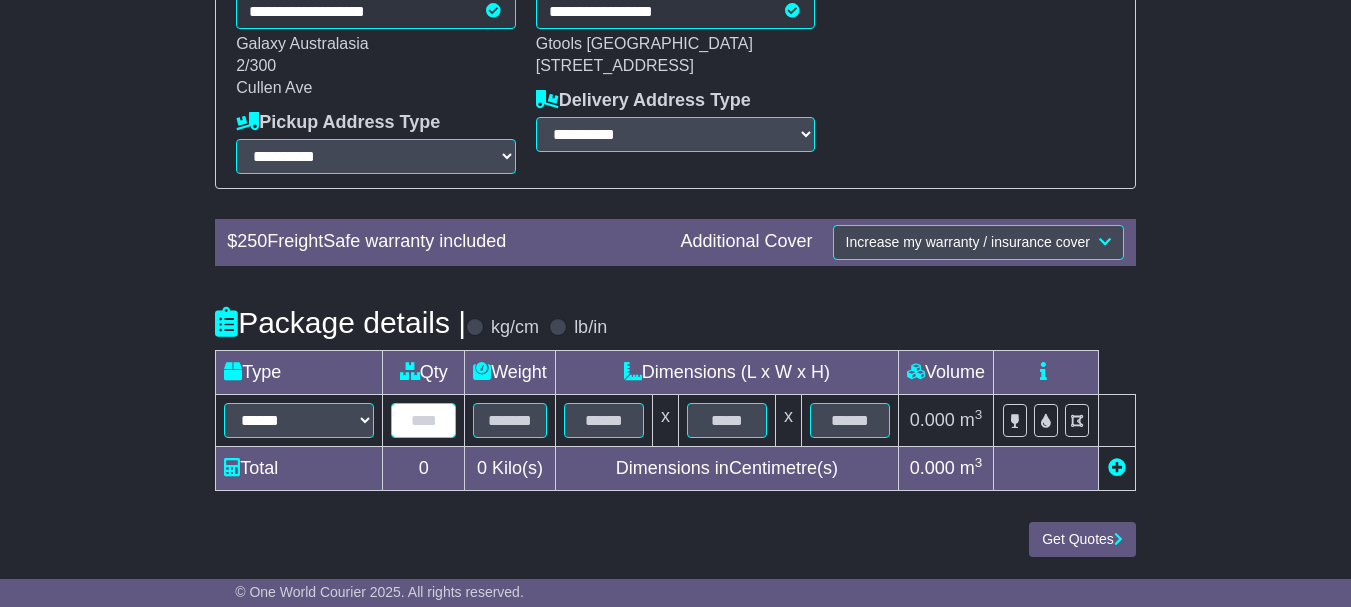click at bounding box center (423, 420) 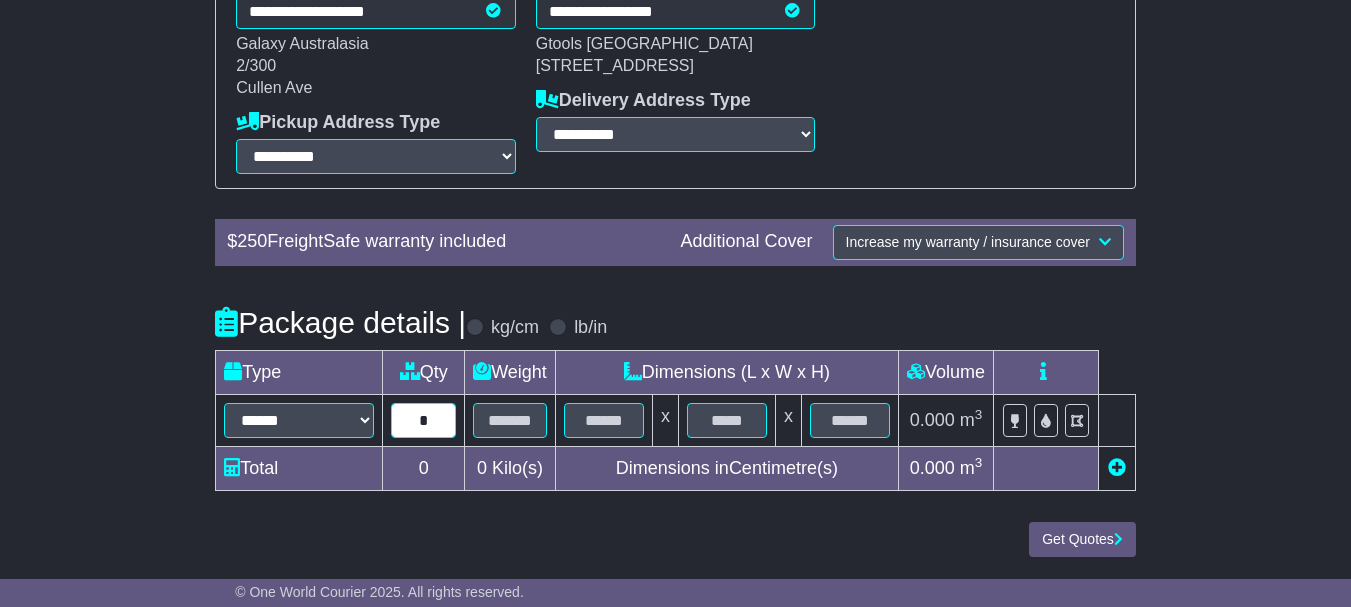 type on "*" 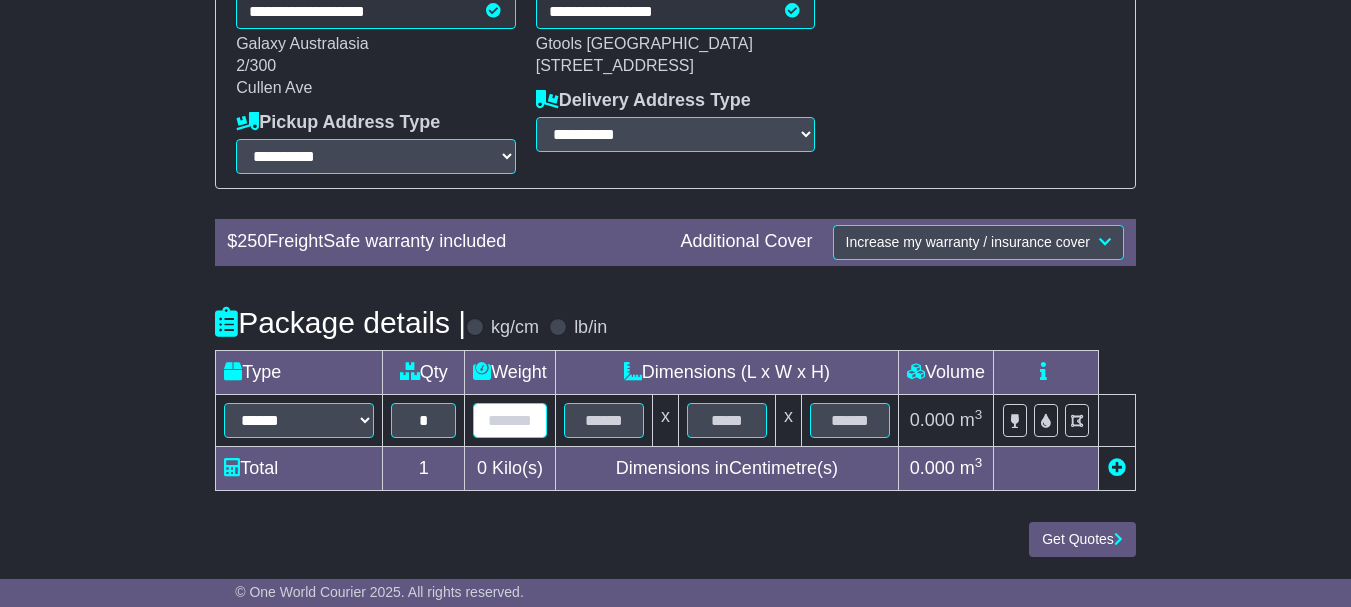 click at bounding box center (510, 420) 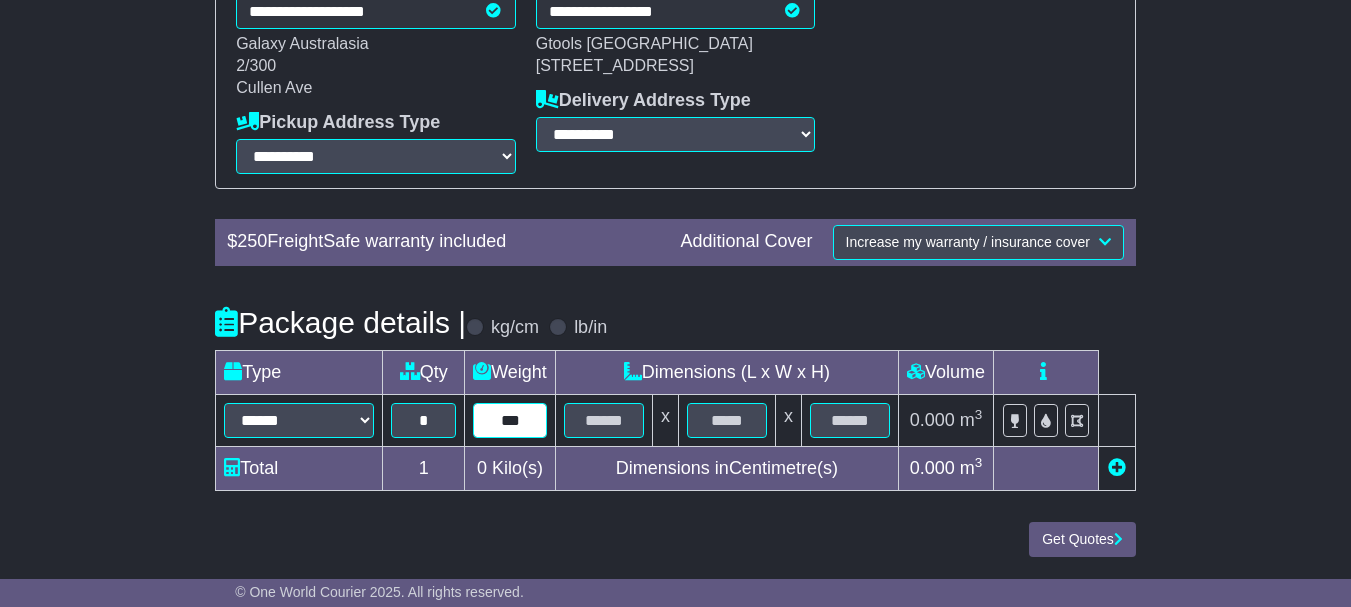 type on "***" 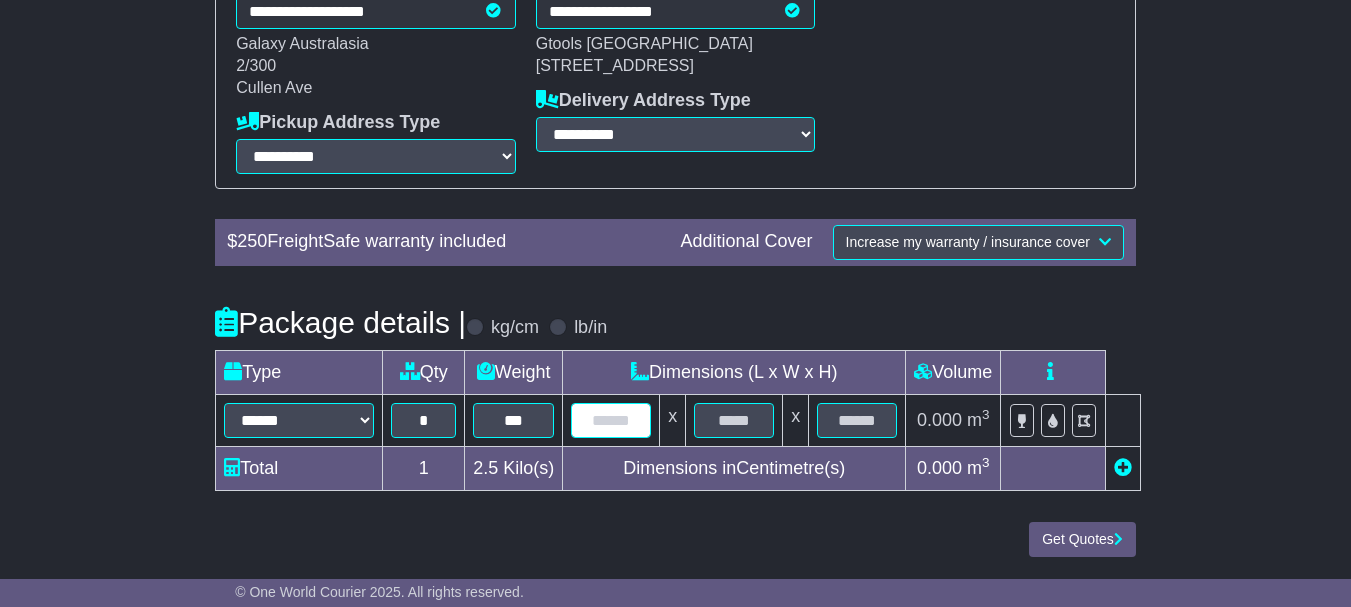 click at bounding box center [611, 420] 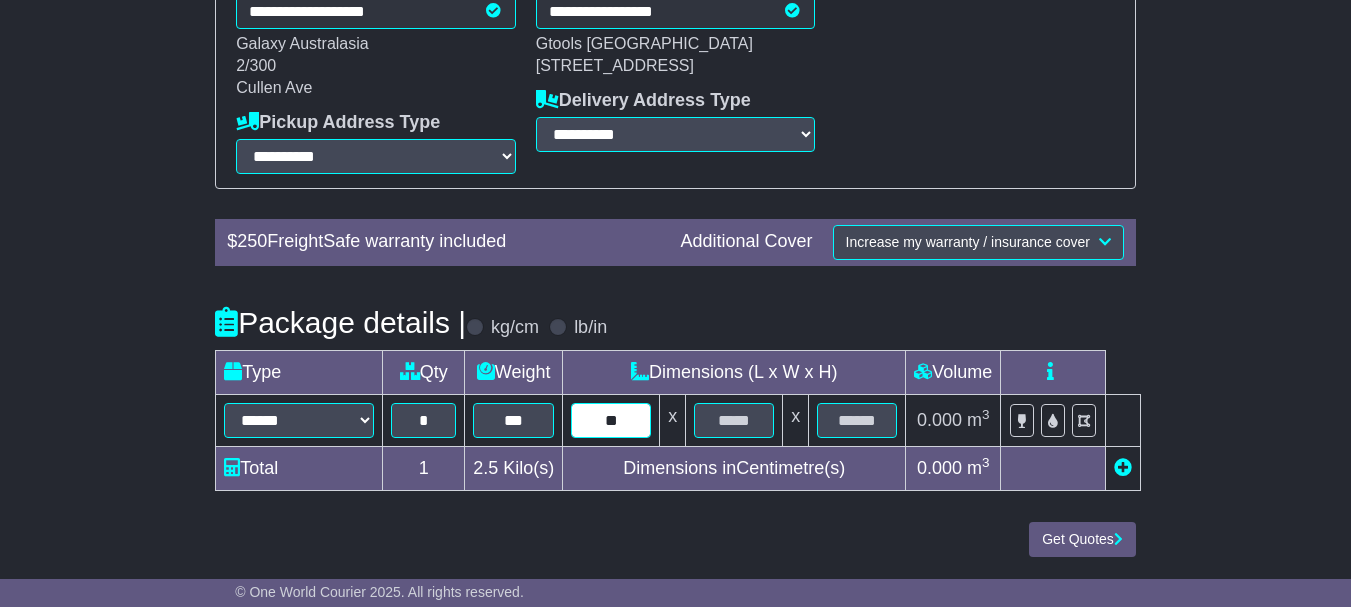 type on "**" 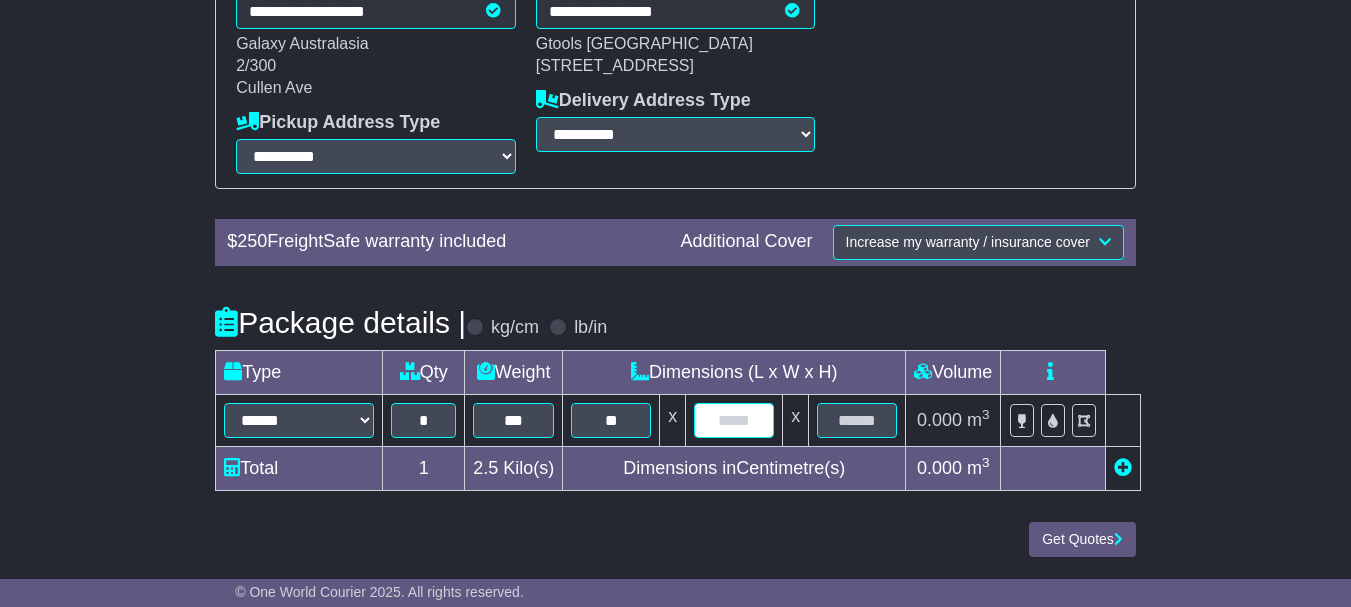 click at bounding box center [734, 420] 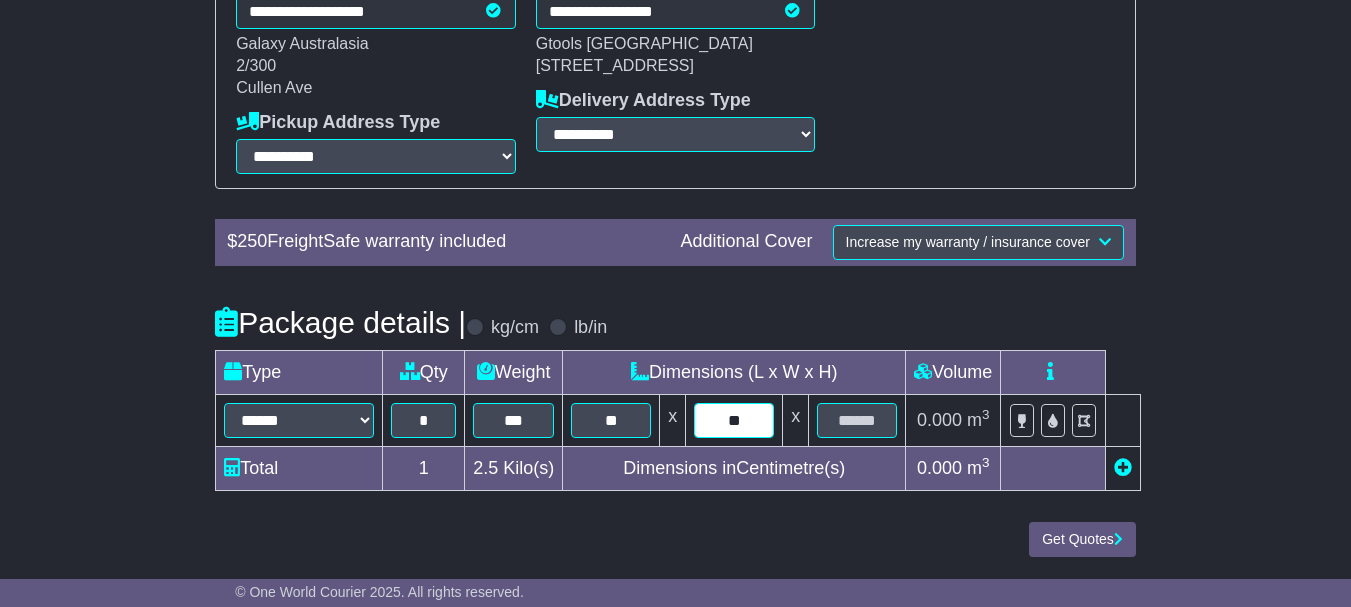 type on "**" 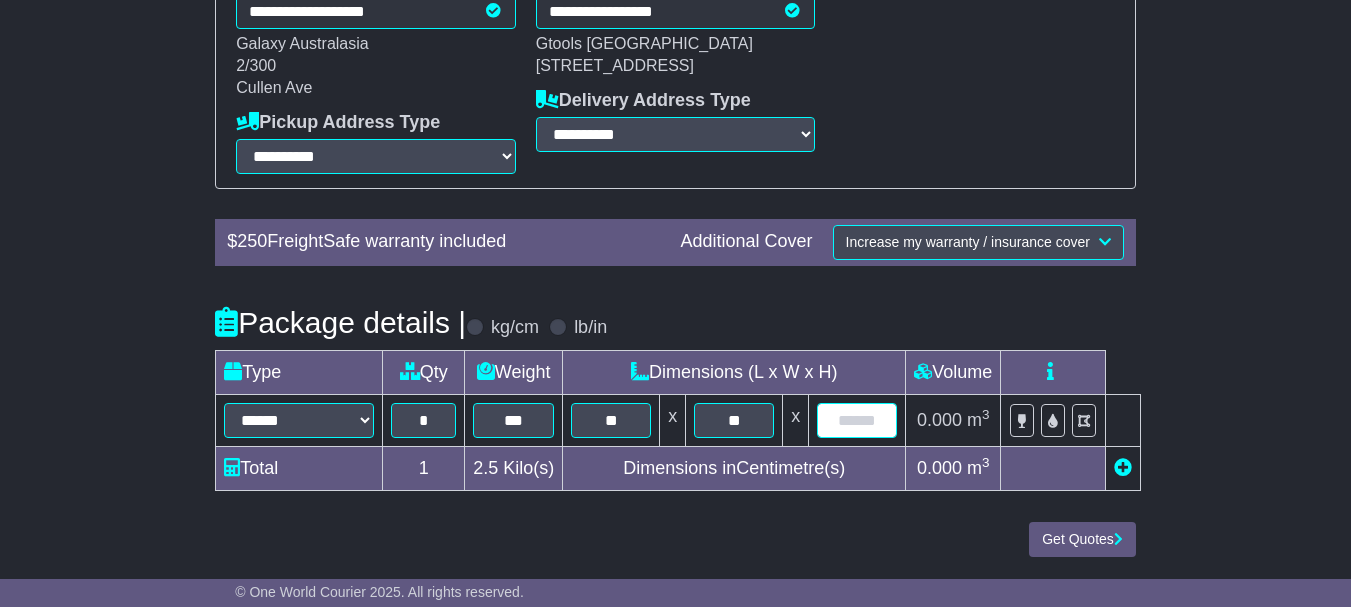click at bounding box center (857, 420) 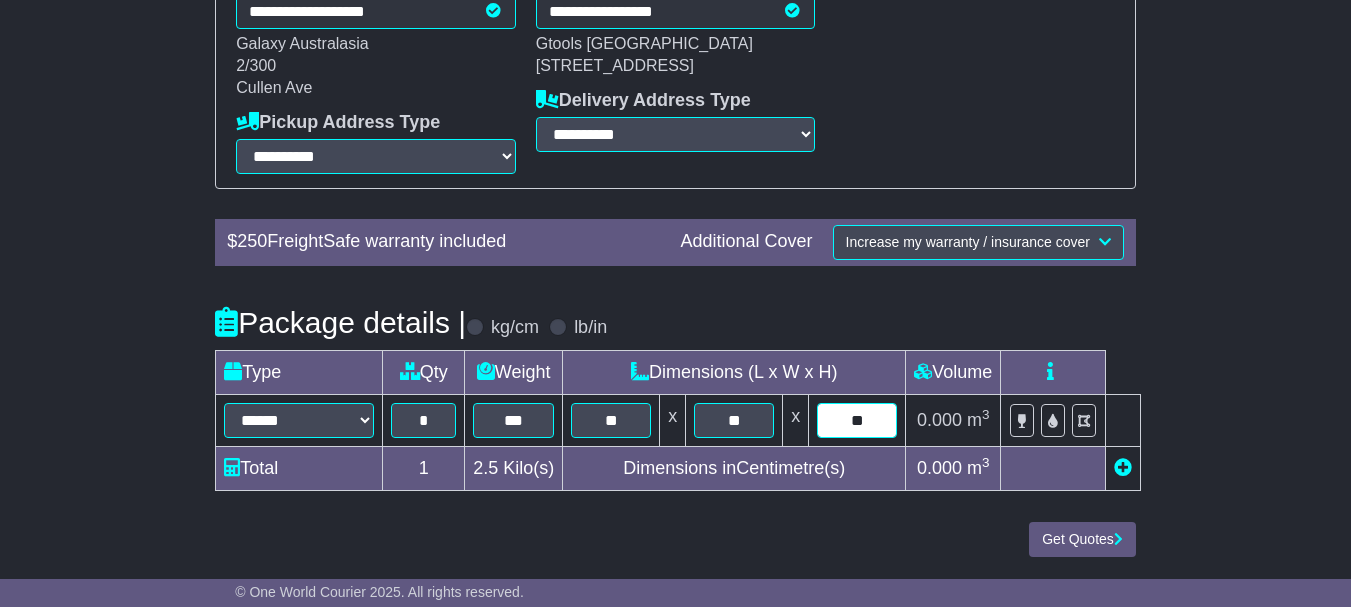 type on "**" 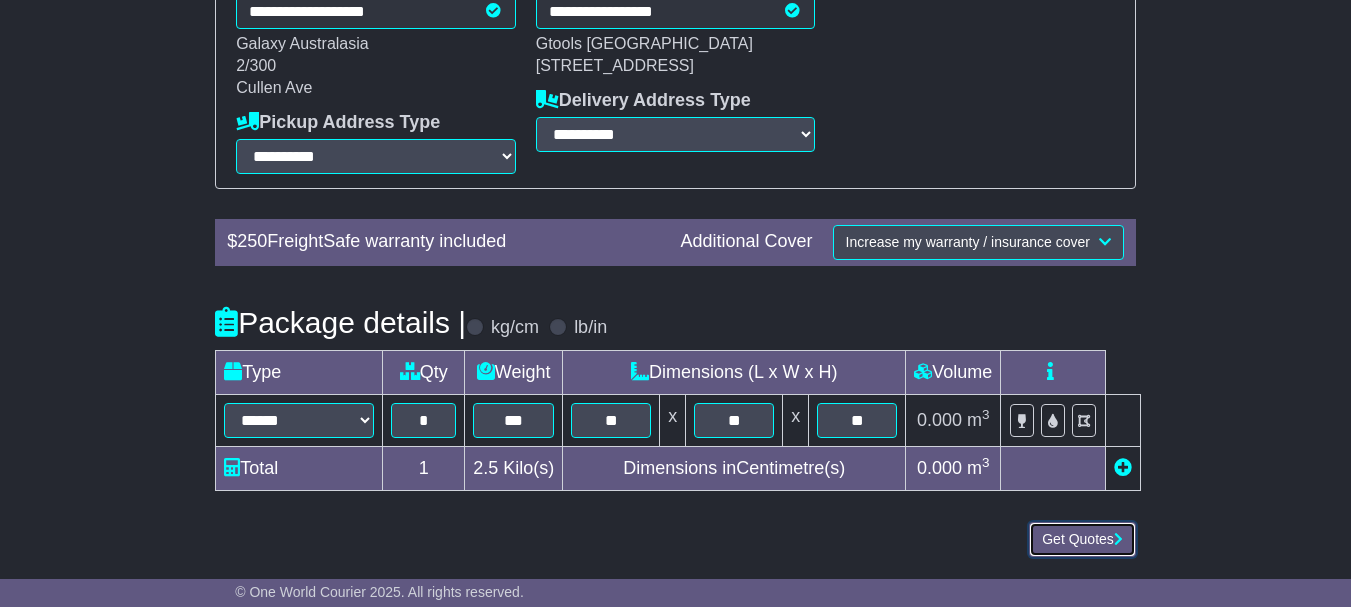 click on "Get Quotes" at bounding box center [1082, 539] 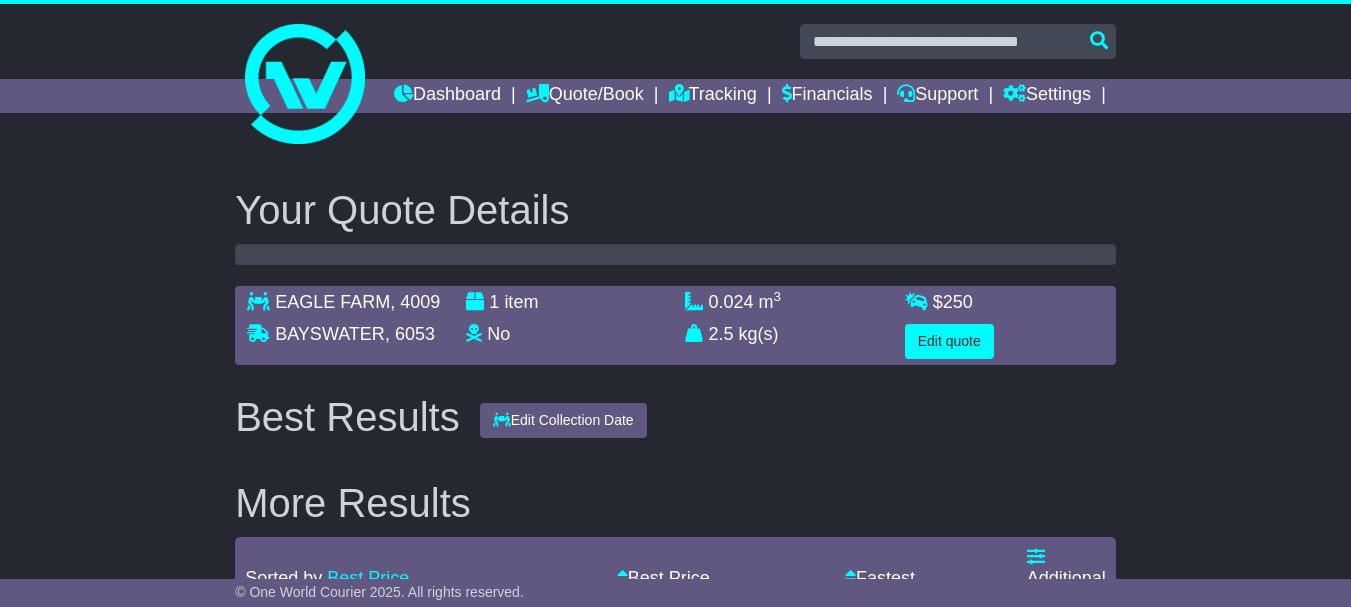 scroll, scrollTop: 0, scrollLeft: 0, axis: both 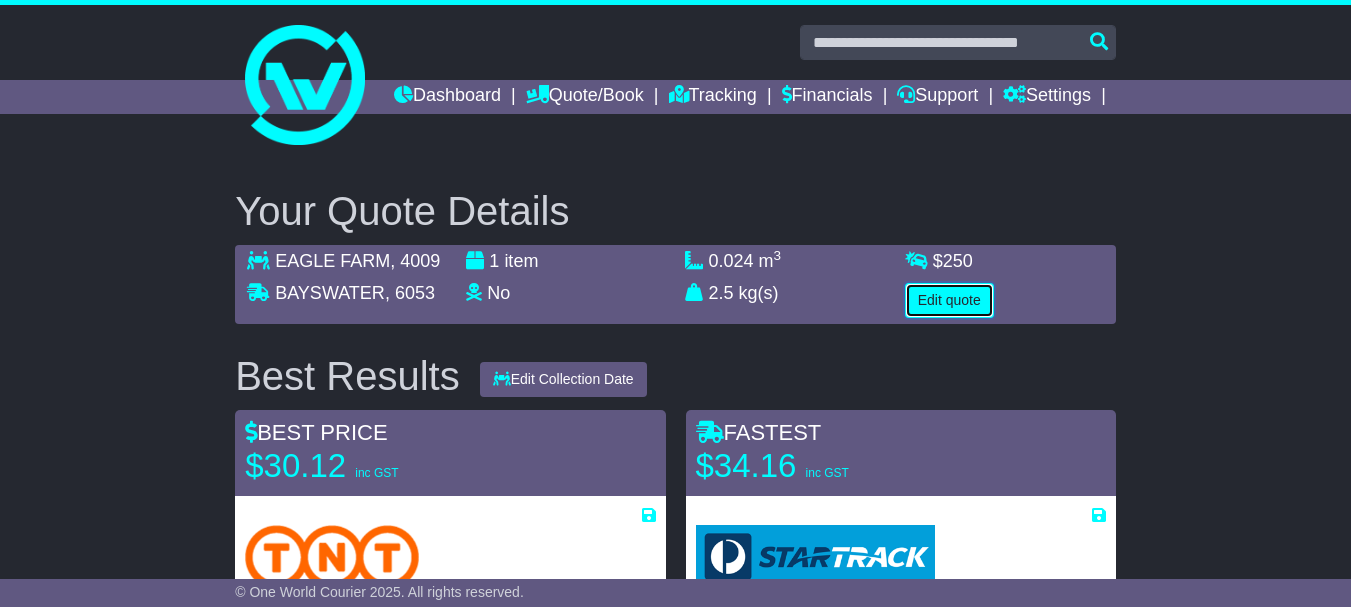 click on "Edit quote" at bounding box center (949, 300) 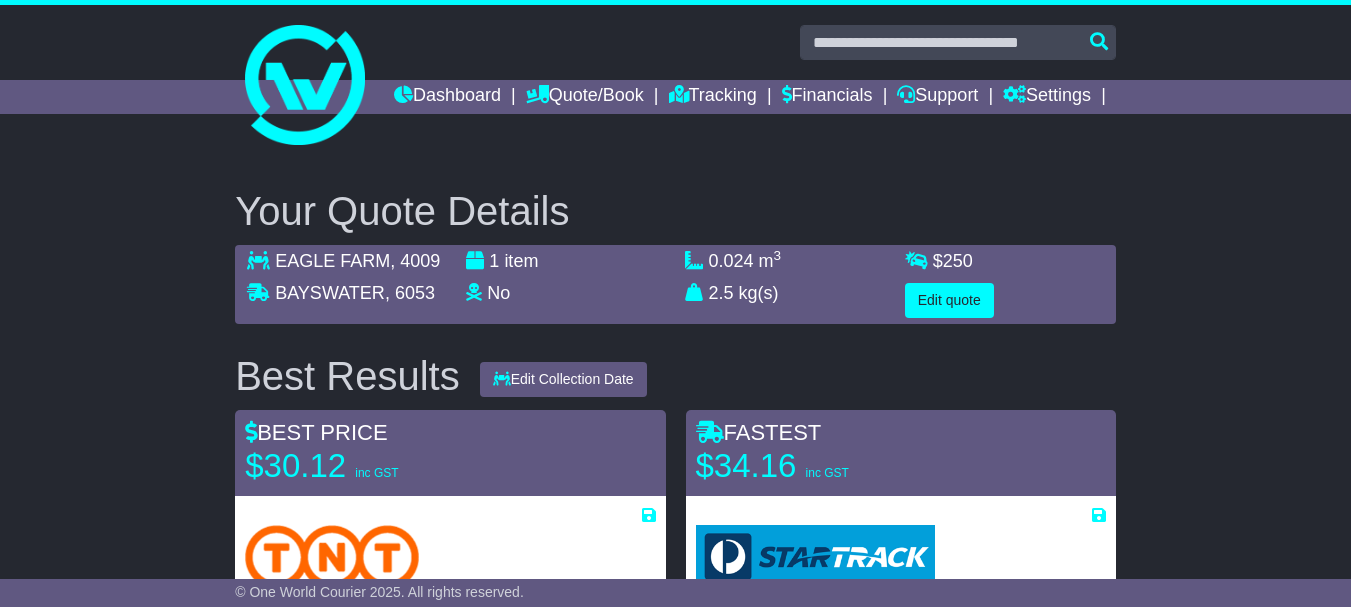 select on "**" 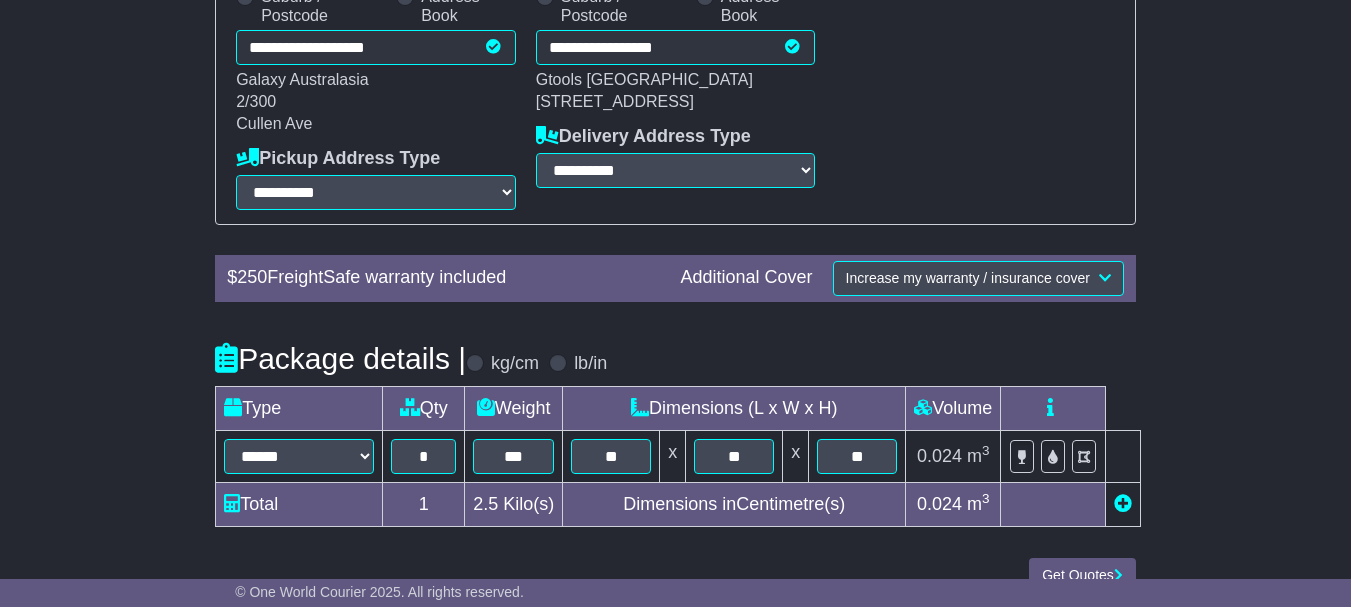 scroll, scrollTop: 527, scrollLeft: 0, axis: vertical 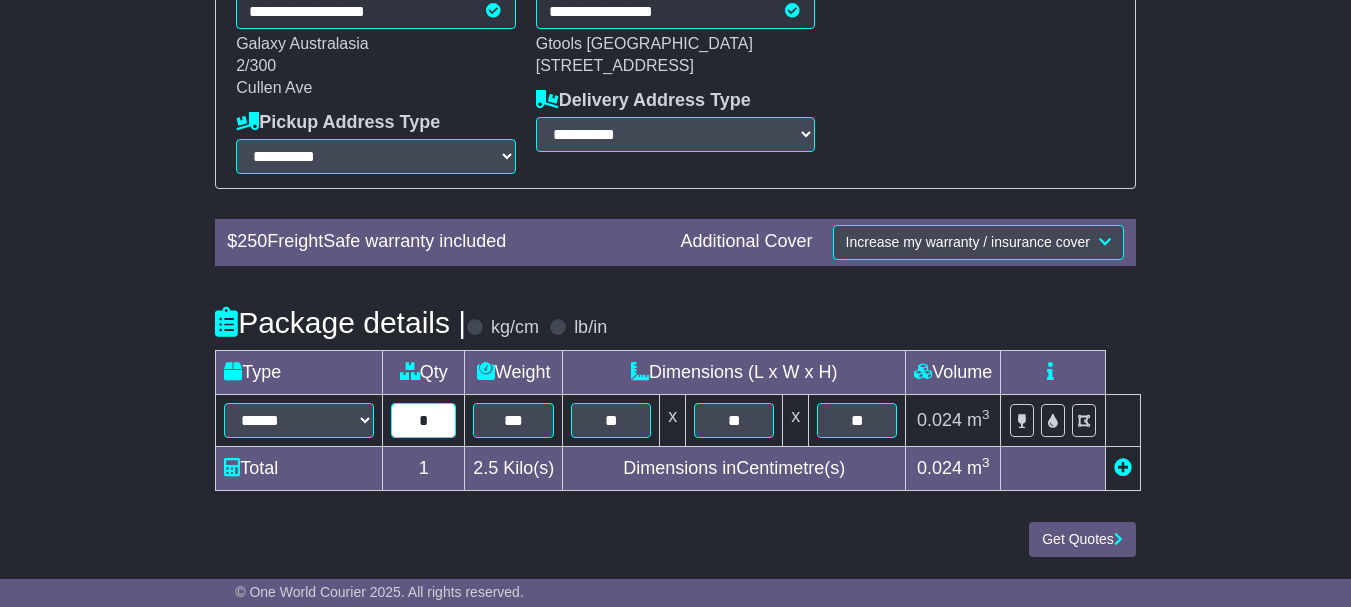 click on "*" at bounding box center (423, 420) 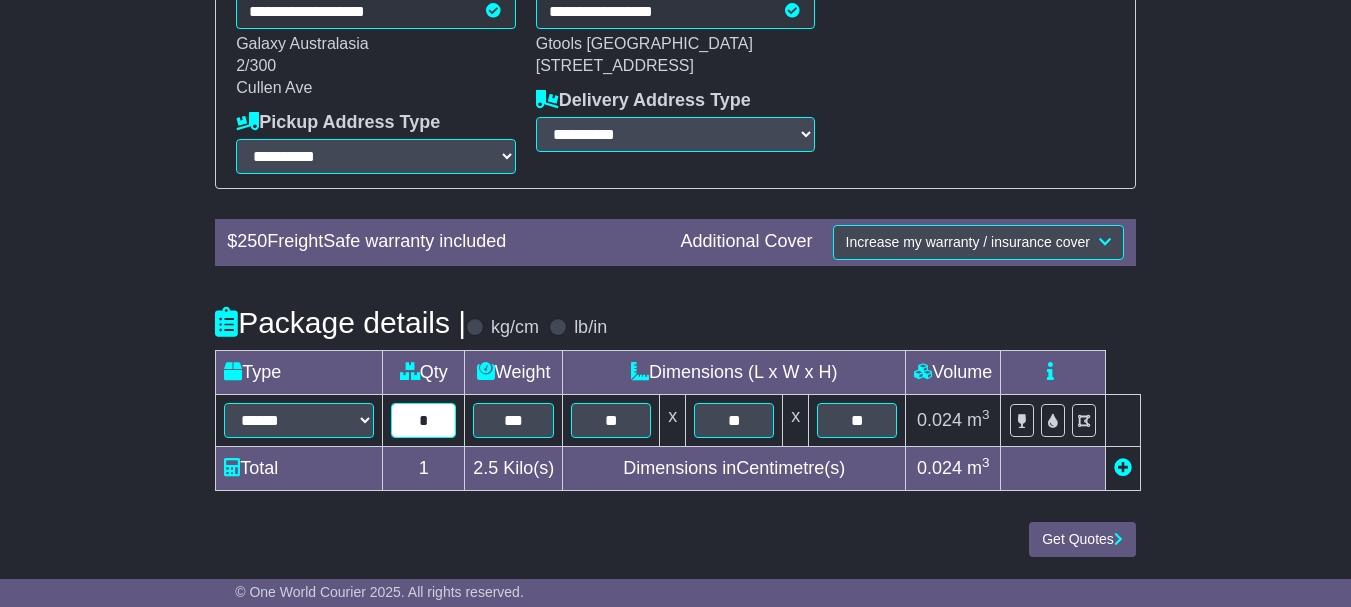 type on "*" 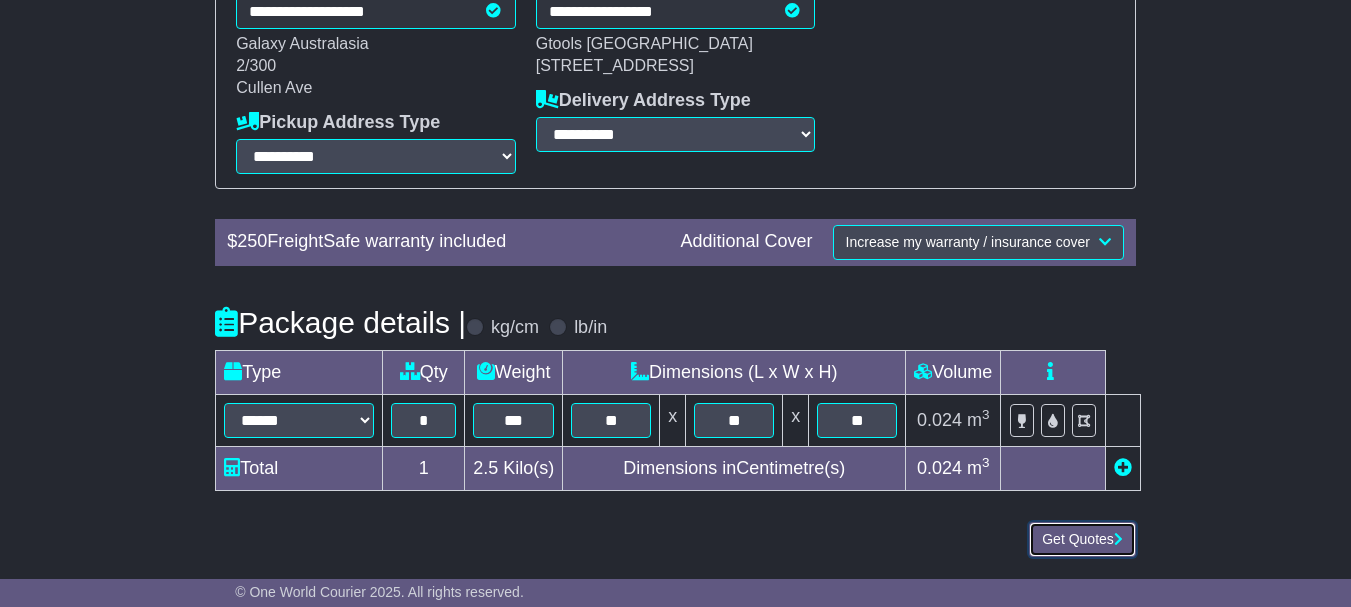 click on "Get Quotes" at bounding box center [1082, 539] 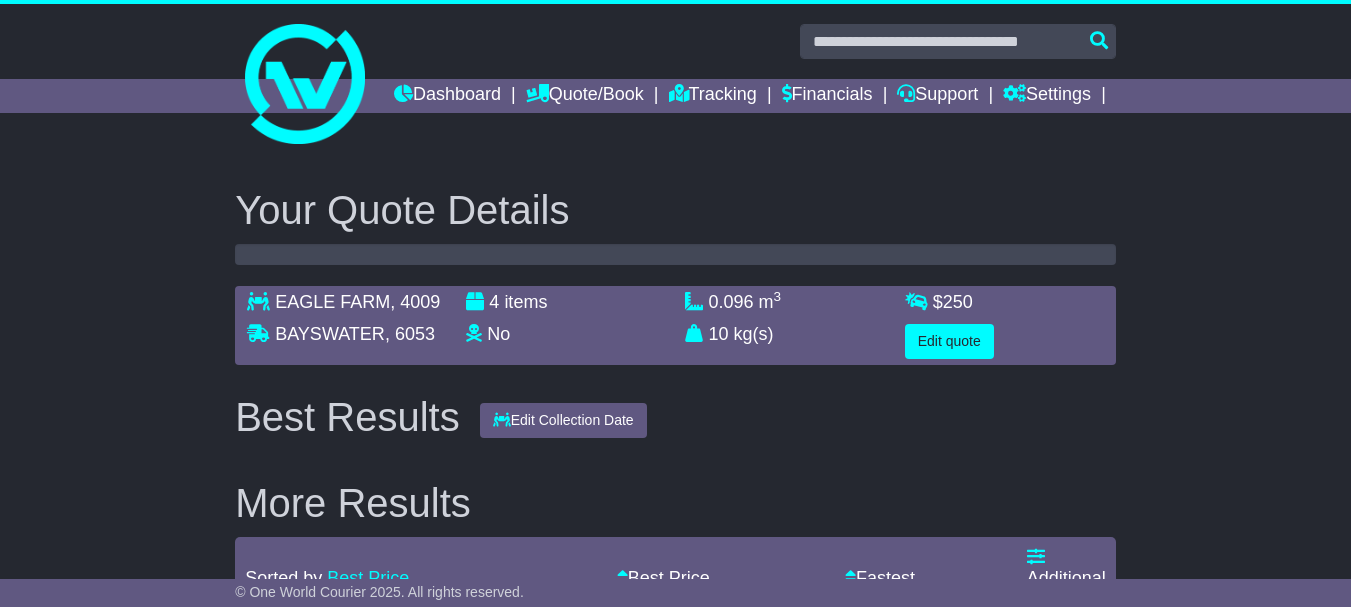 scroll, scrollTop: 0, scrollLeft: 0, axis: both 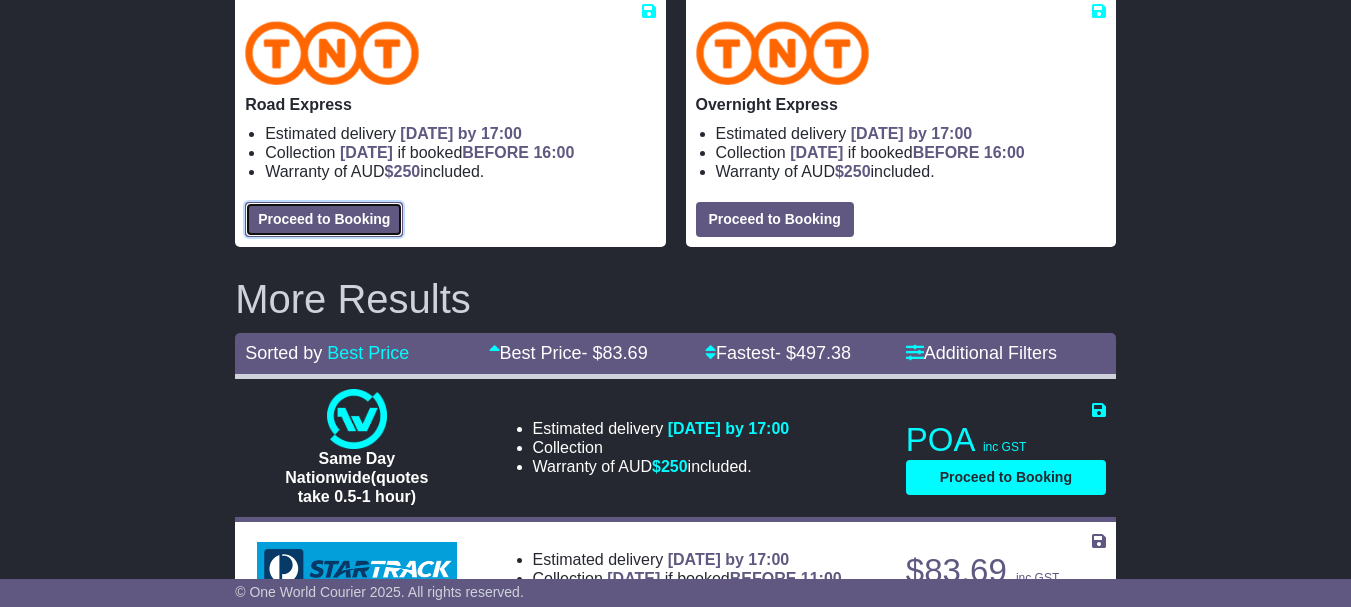 click on "Proceed to Booking" at bounding box center [324, 219] 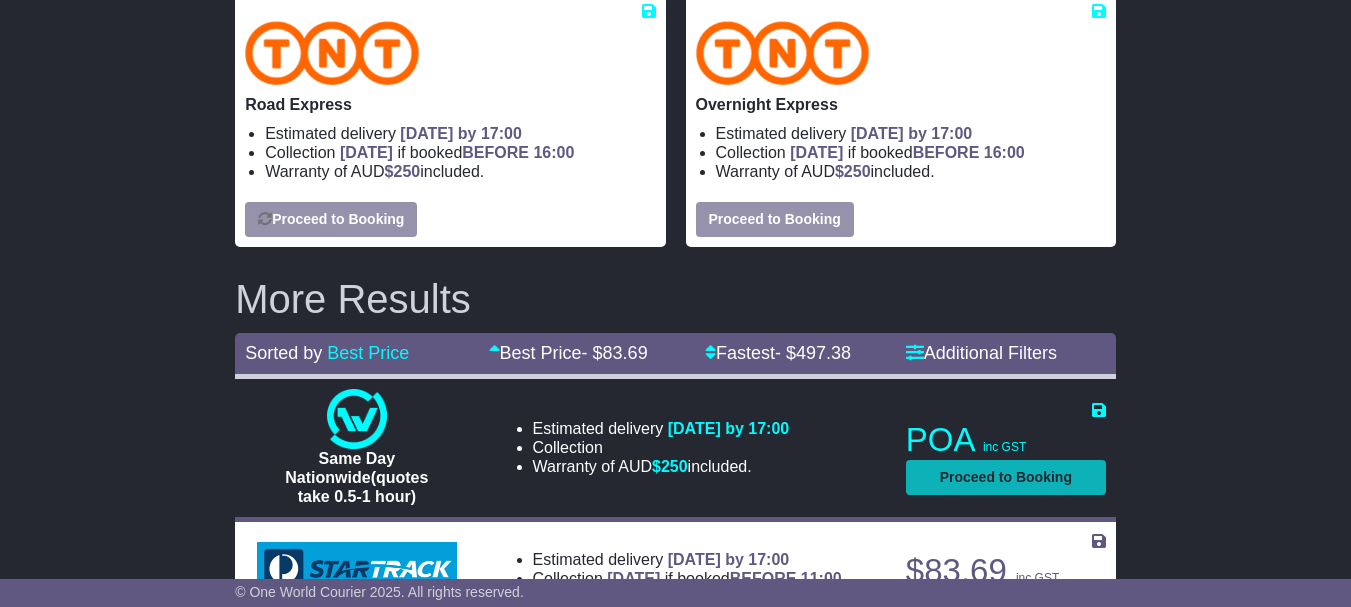 select on "*****" 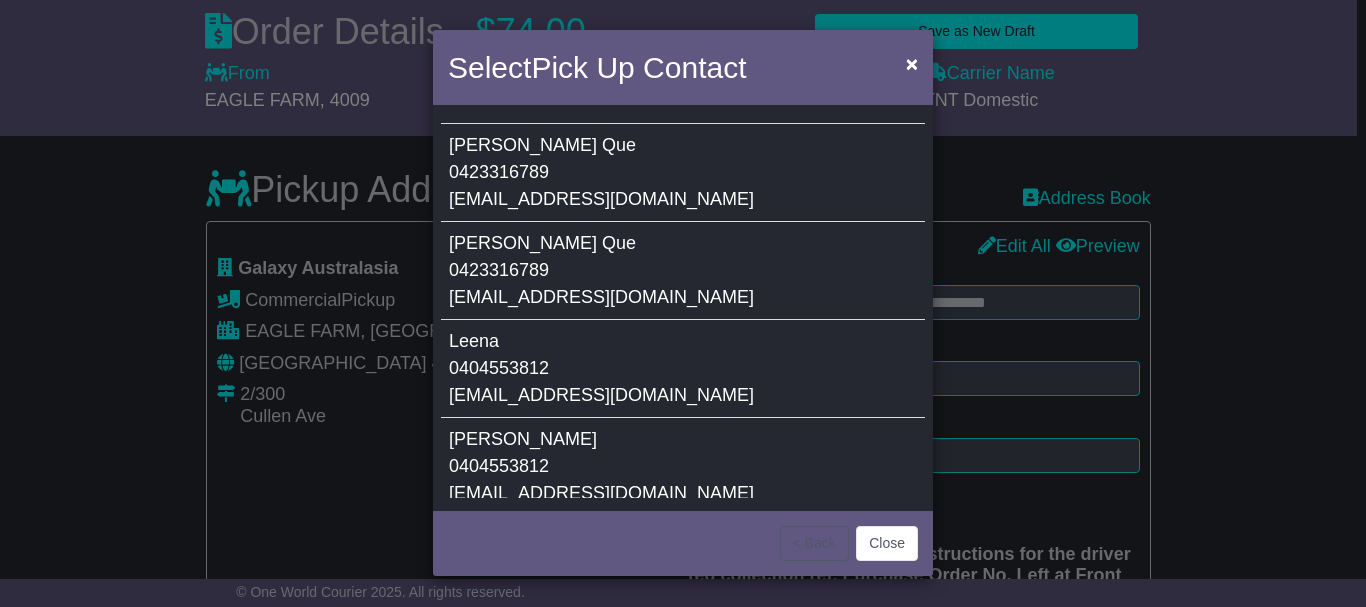 click on "Shuman   Que
0423316789
sales@gtools.au" at bounding box center [683, 271] 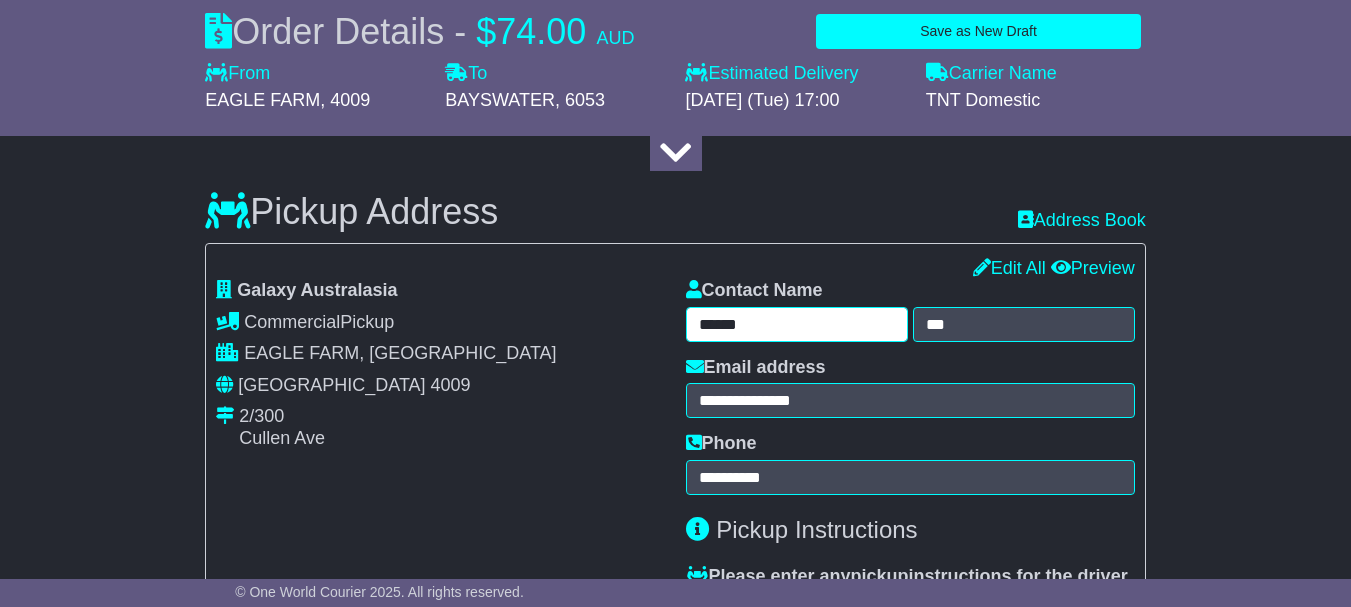 click on "******" at bounding box center [797, 324] 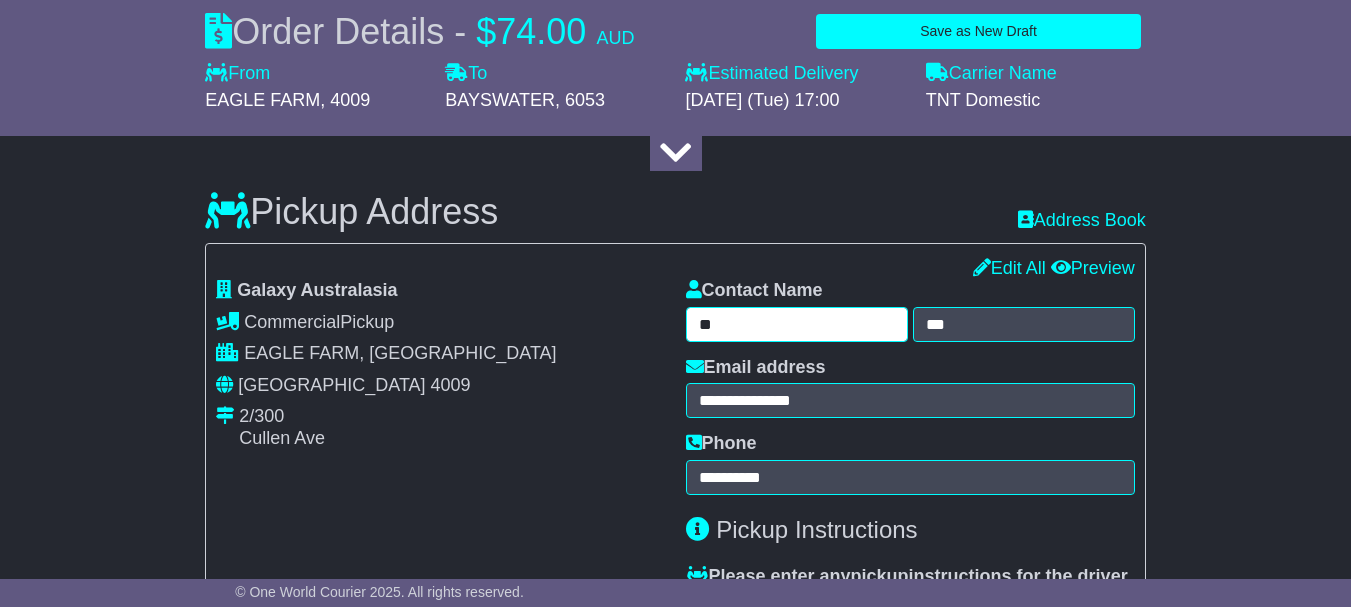type on "*" 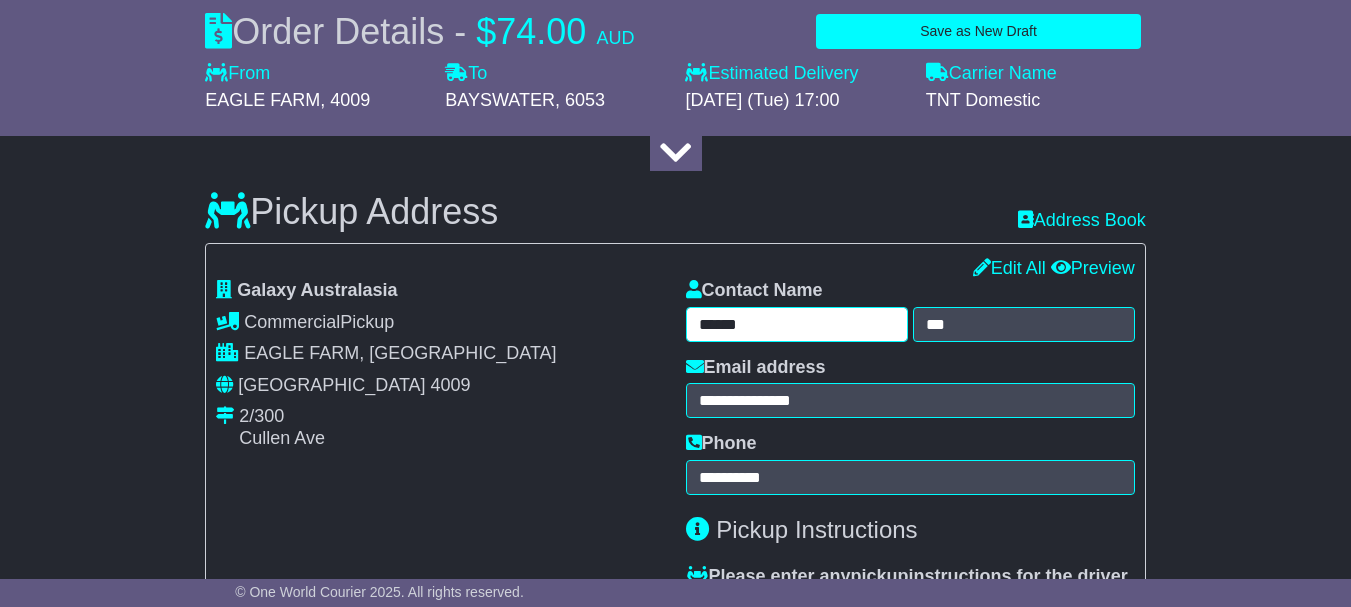 type on "******" 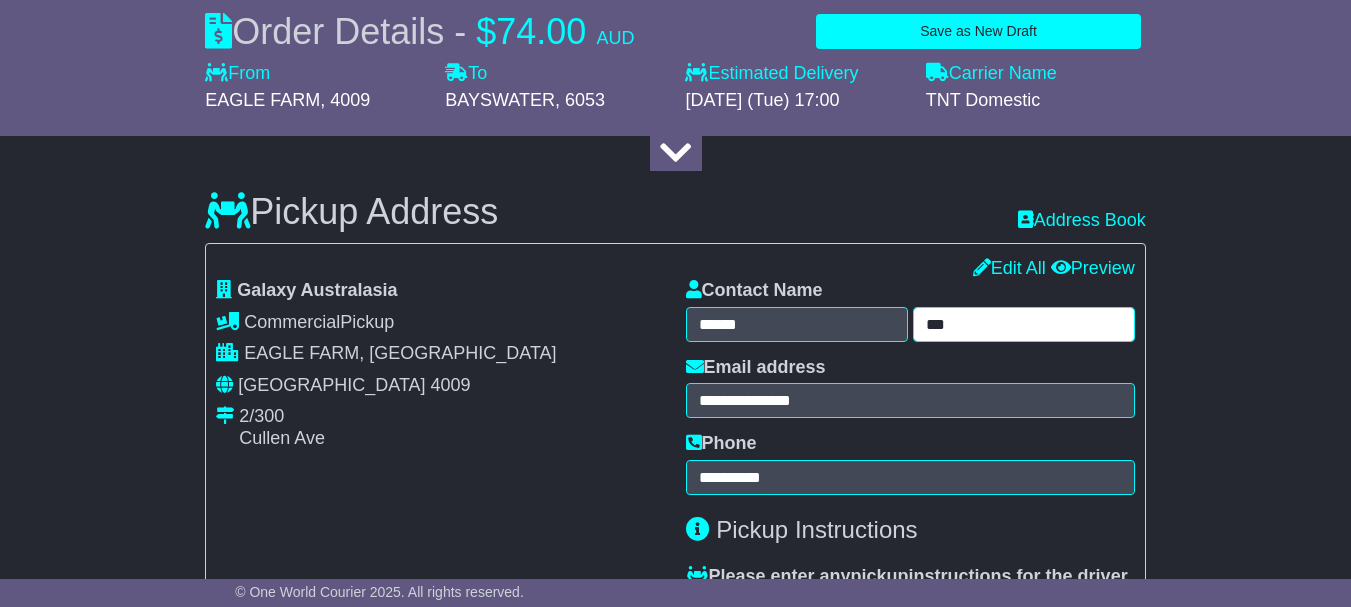 click on "***" at bounding box center [1024, 324] 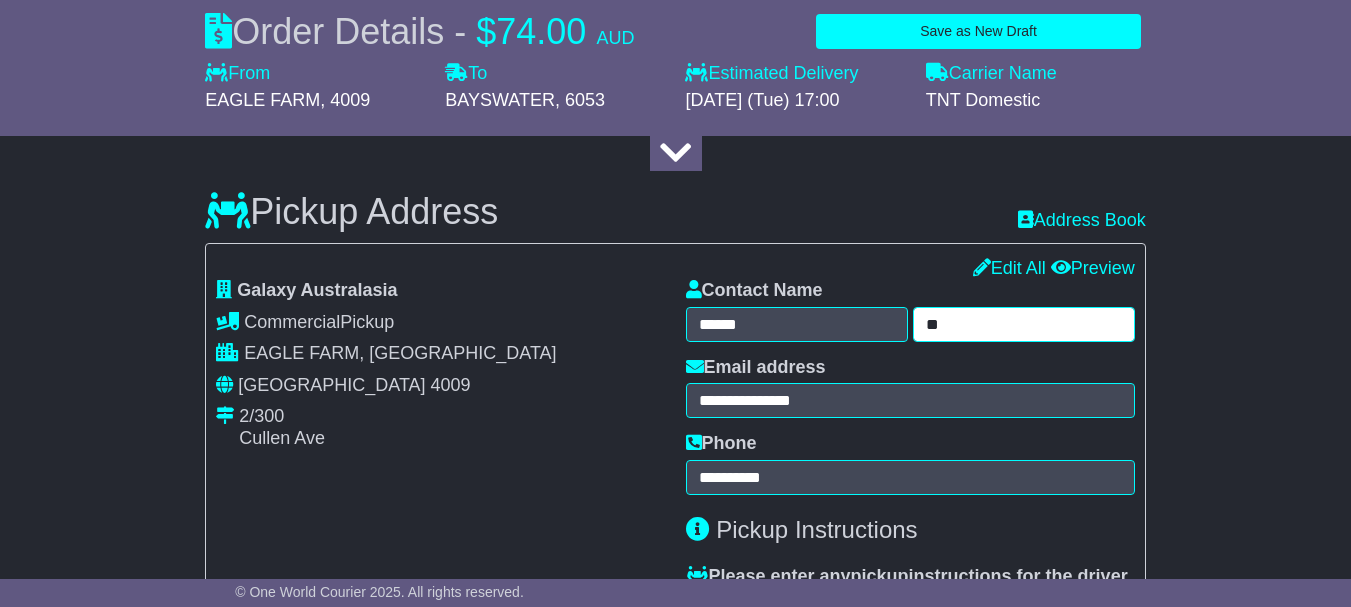 type on "*" 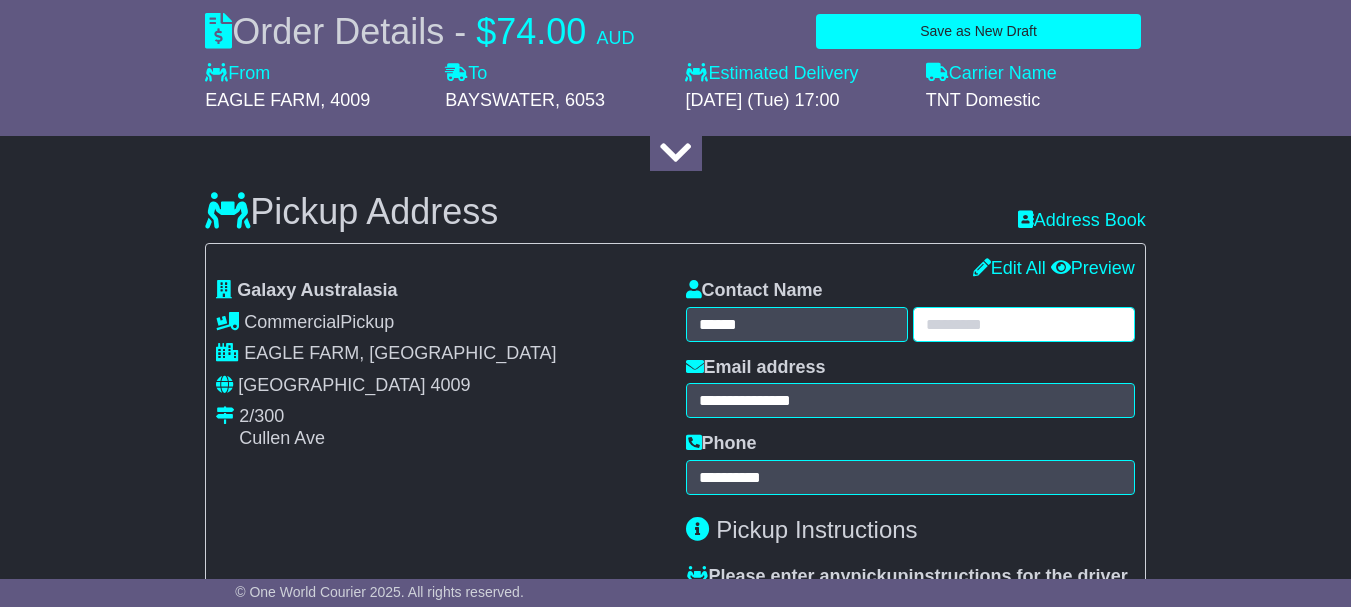 type 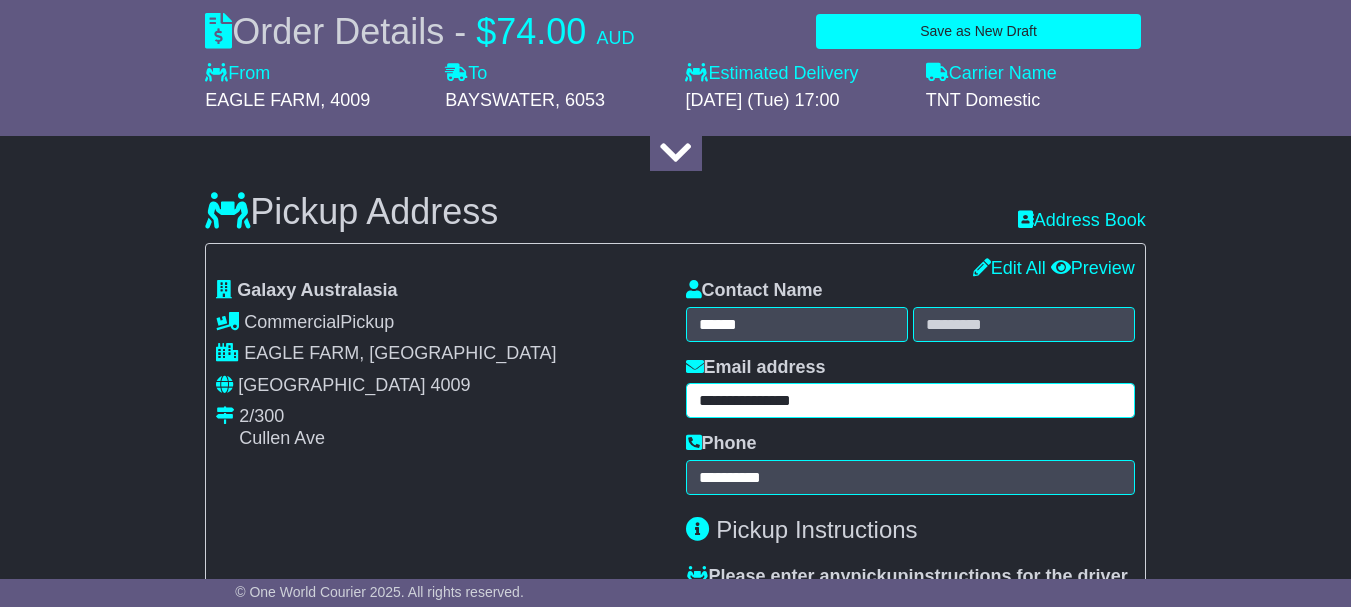 click on "**********" at bounding box center [910, 400] 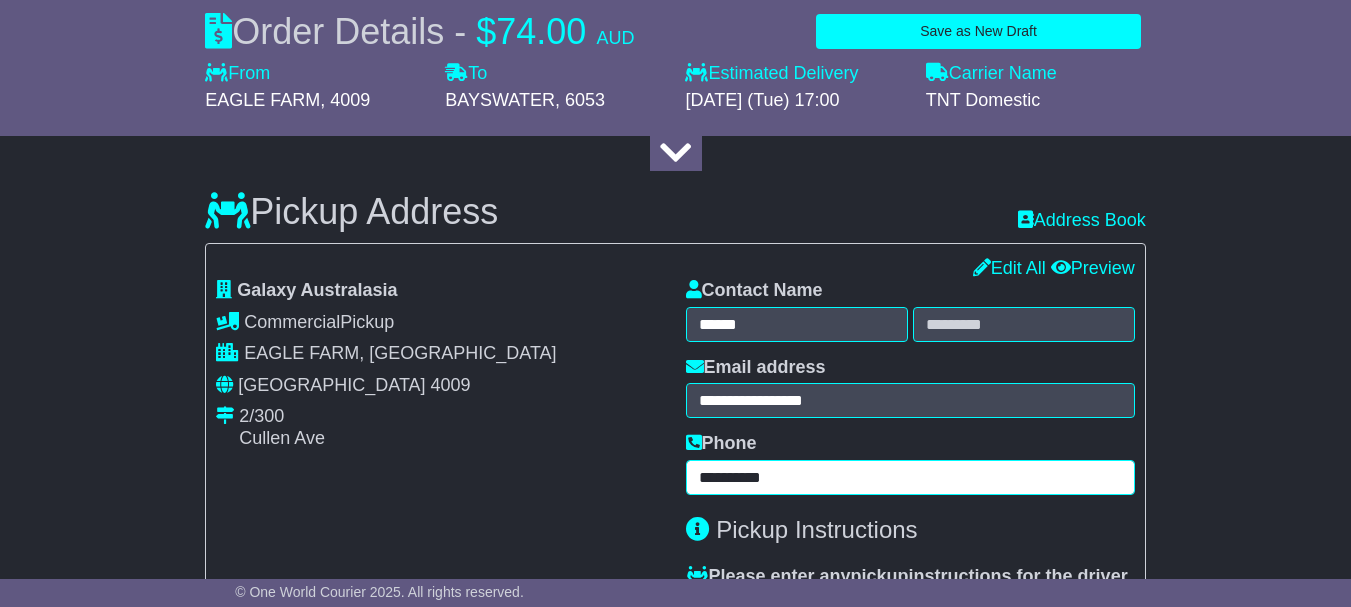 click on "**********" at bounding box center [910, 477] 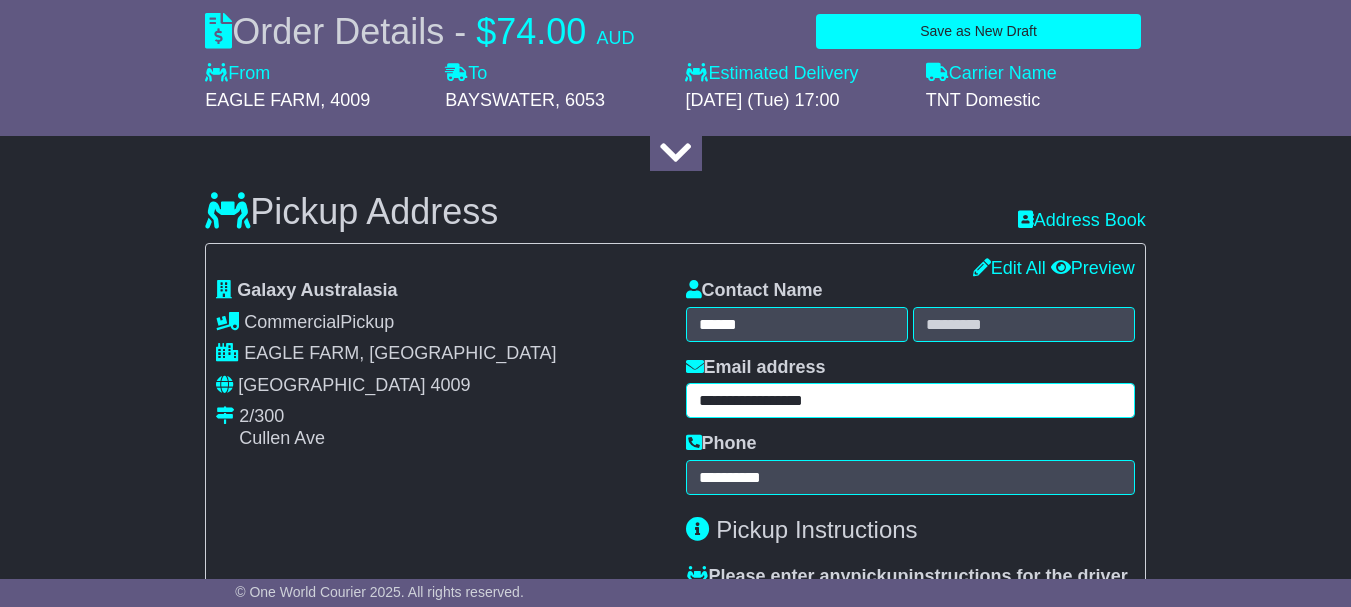 click on "**********" at bounding box center (910, 400) 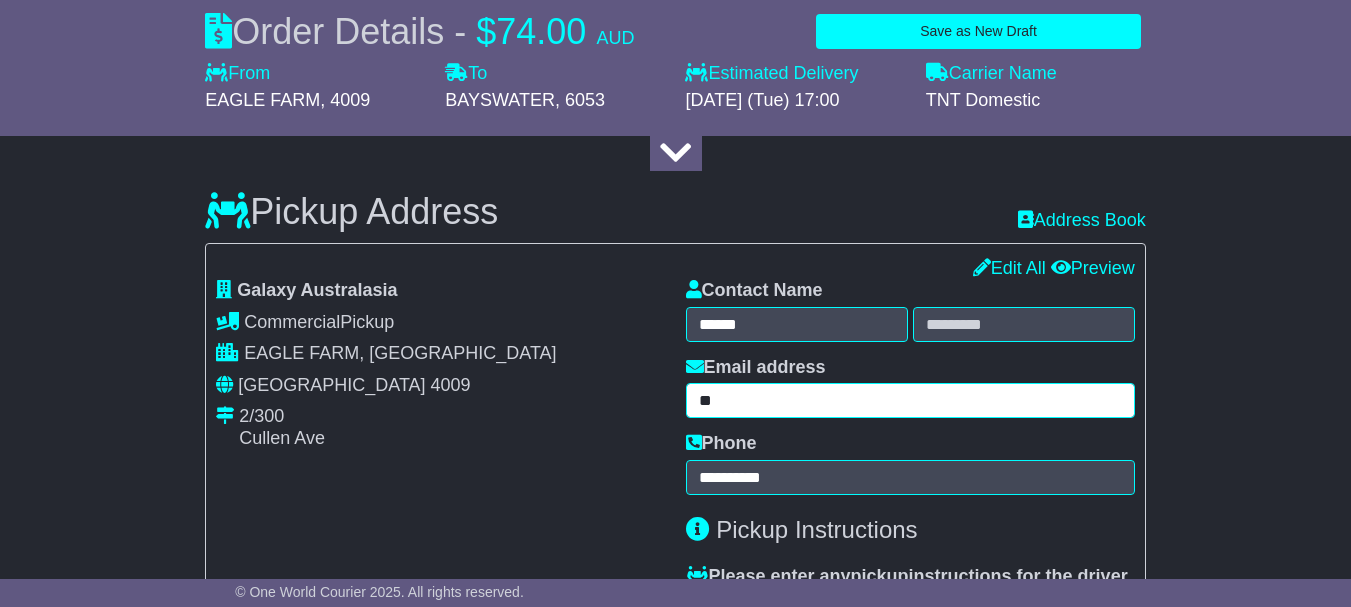 type on "*" 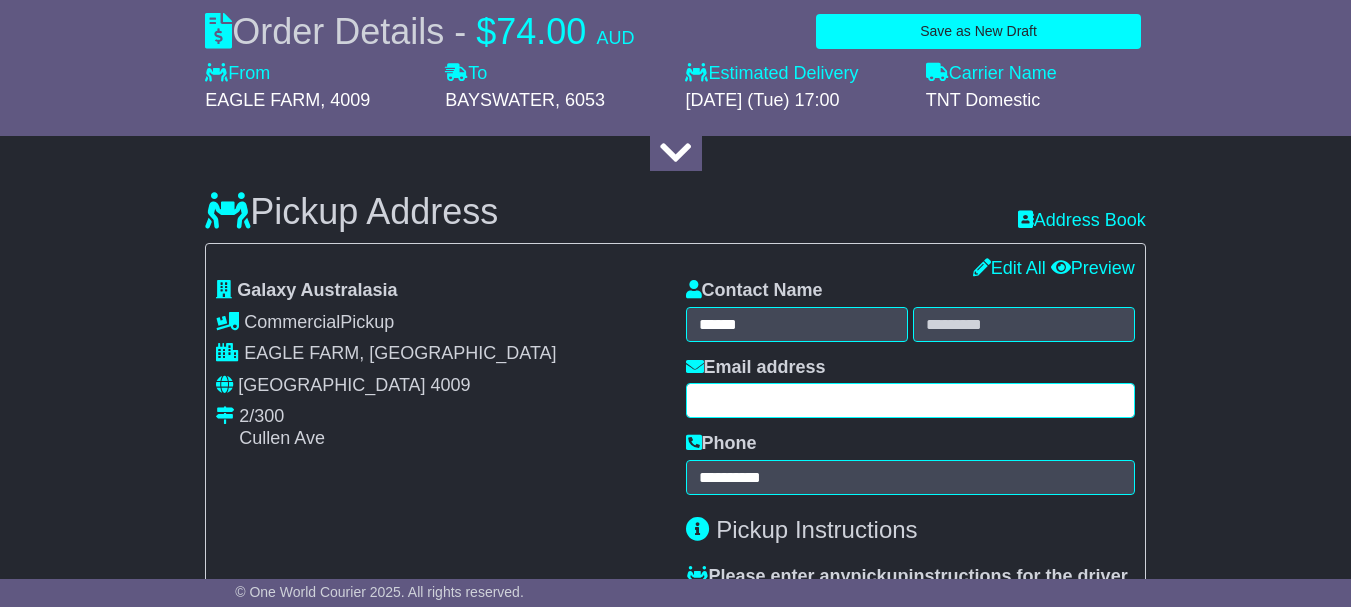 paste on "**********" 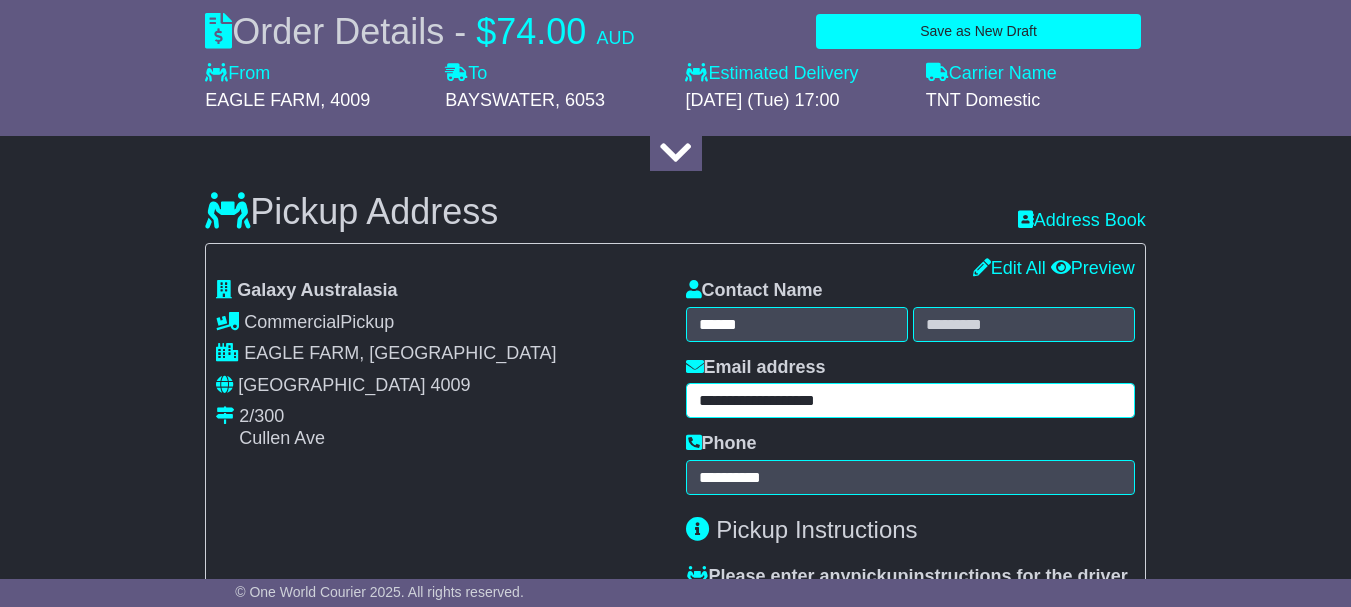 type on "**********" 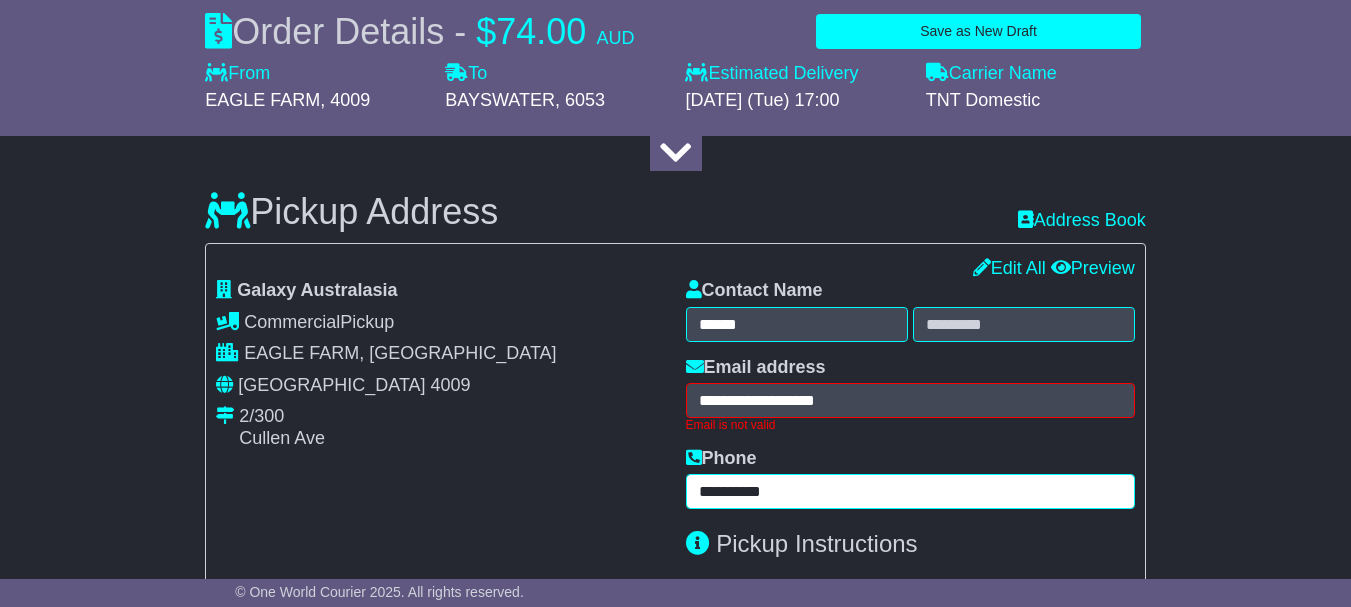 click on "**********" at bounding box center (910, 491) 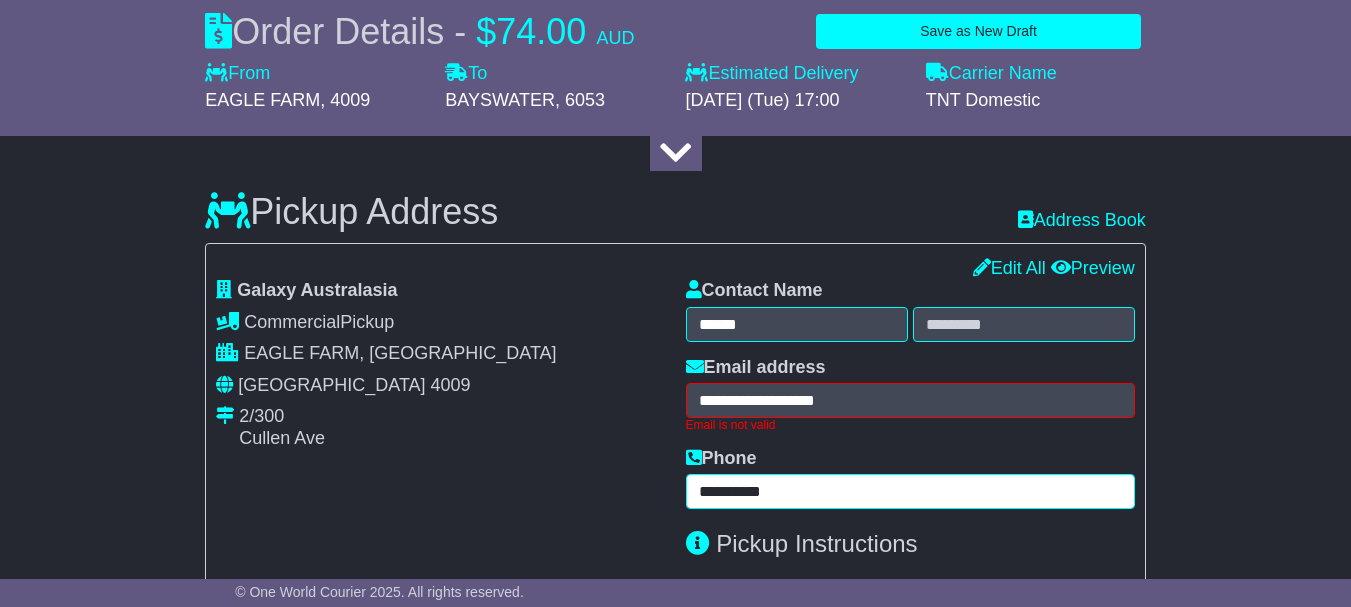 type on "**********" 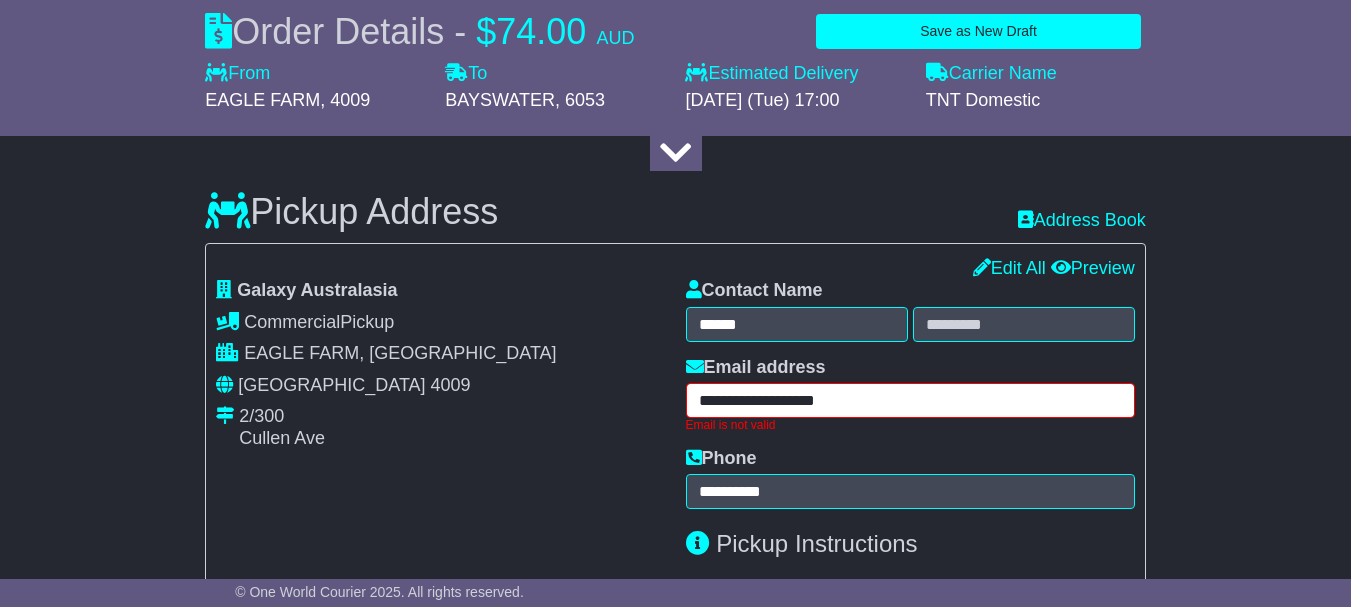 click on "**********" at bounding box center (910, 400) 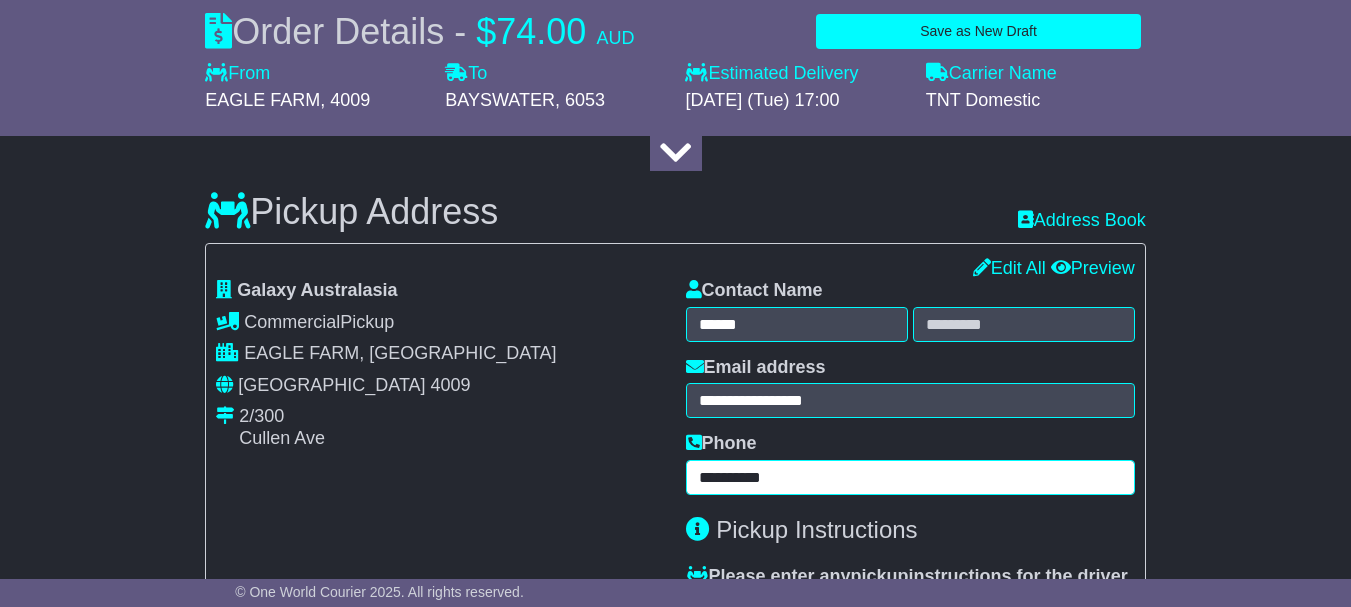 click on "**********" at bounding box center (910, 477) 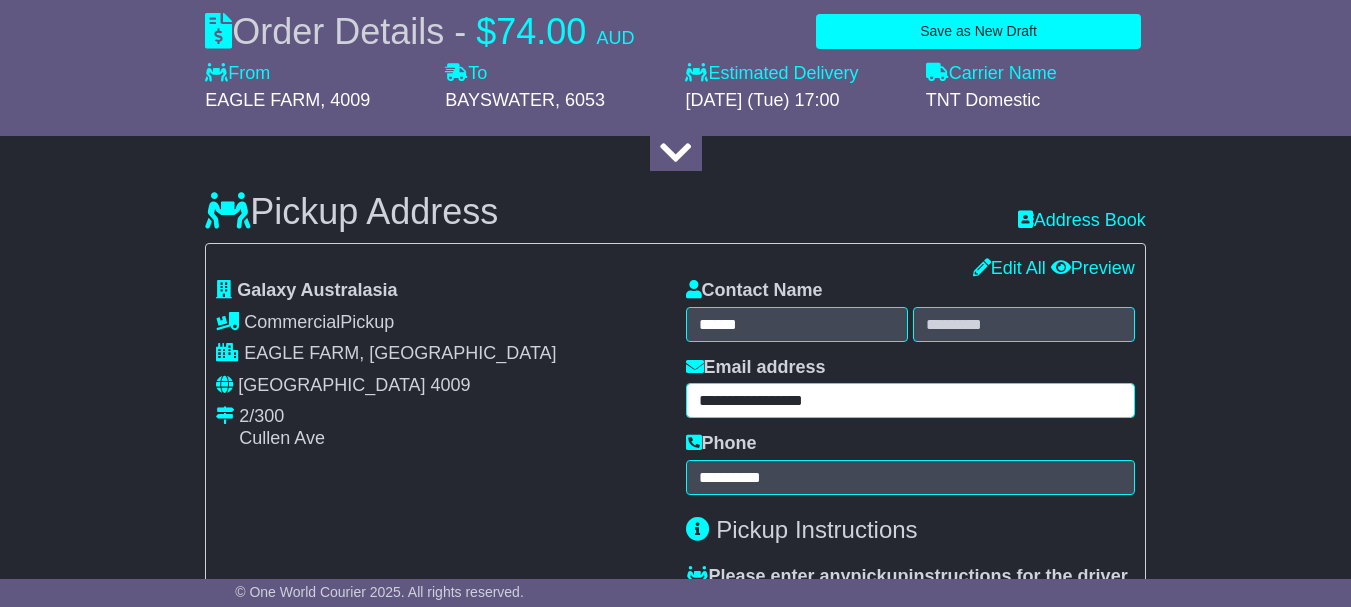click on "**********" at bounding box center [910, 400] 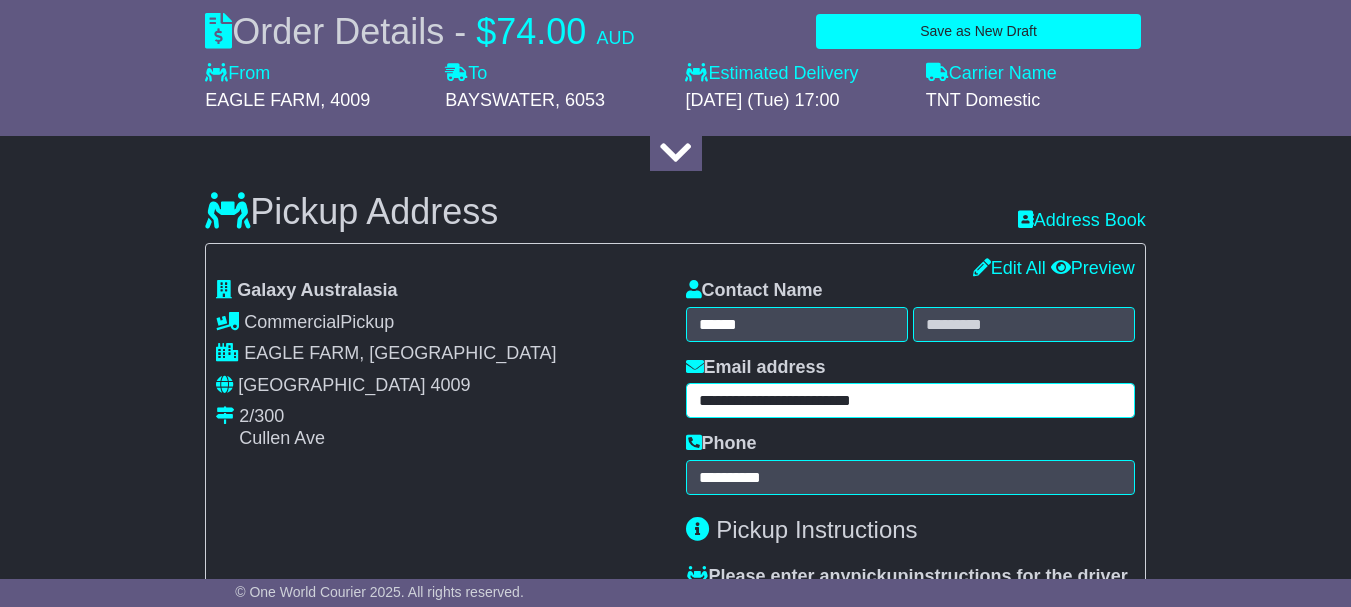drag, startPoint x: 835, startPoint y: 435, endPoint x: 769, endPoint y: 433, distance: 66.0303 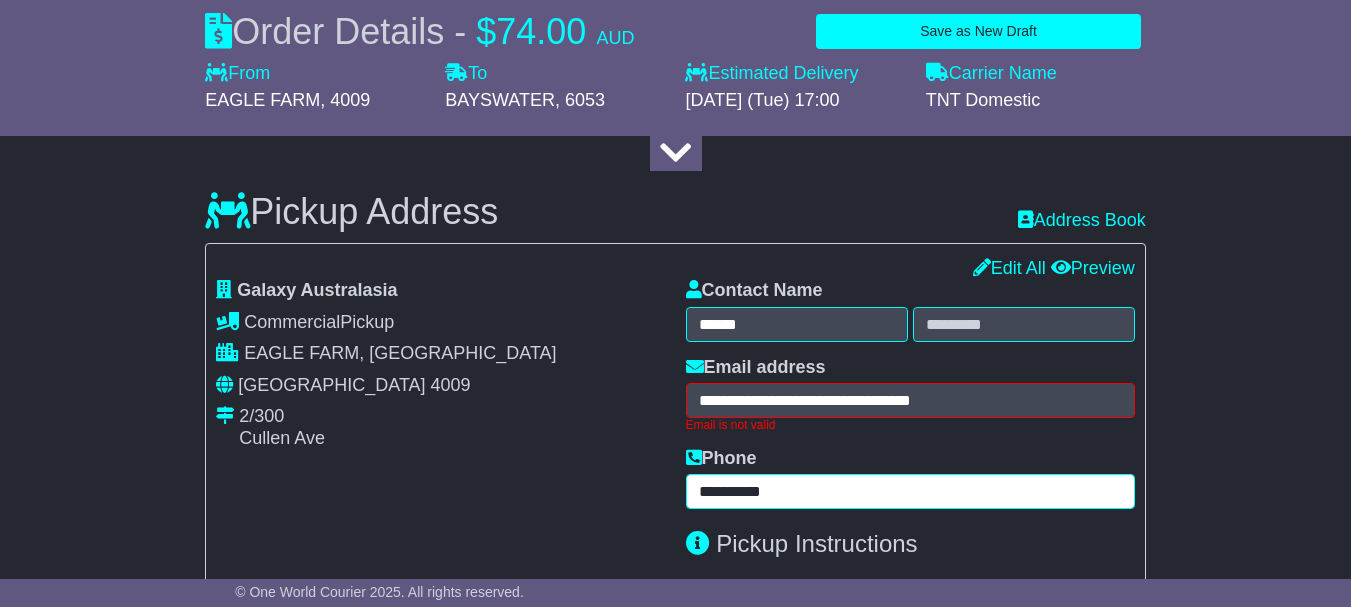 click on "**********" at bounding box center [910, 479] 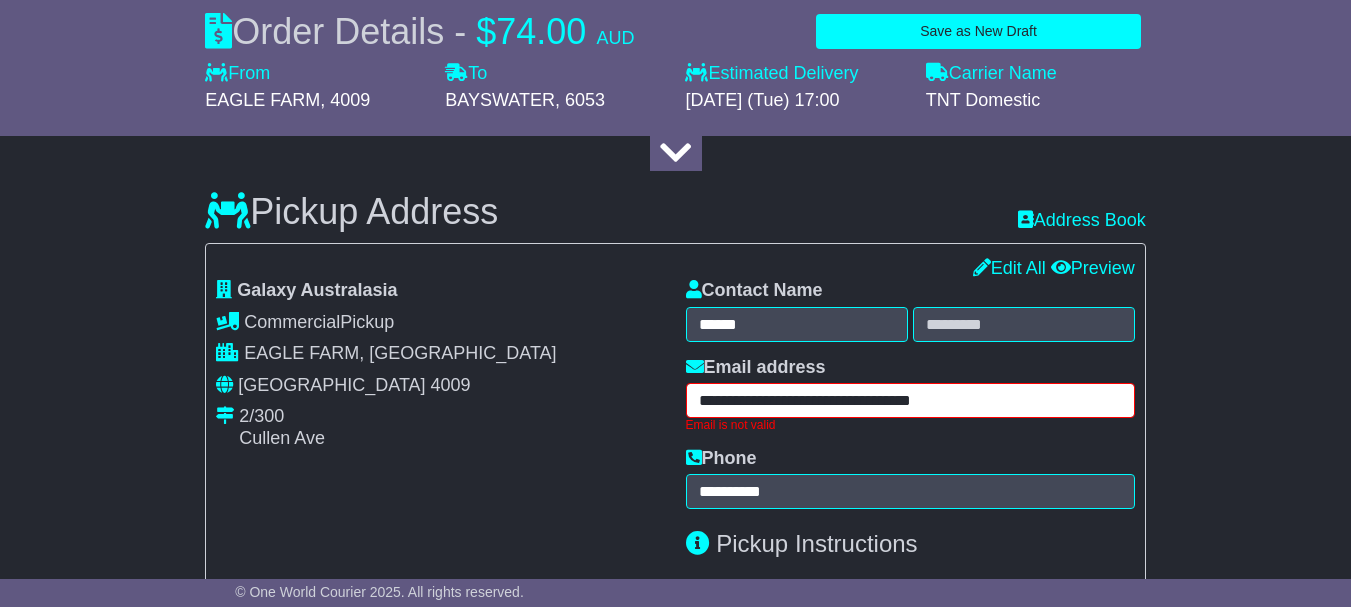 click on "**********" at bounding box center [910, 400] 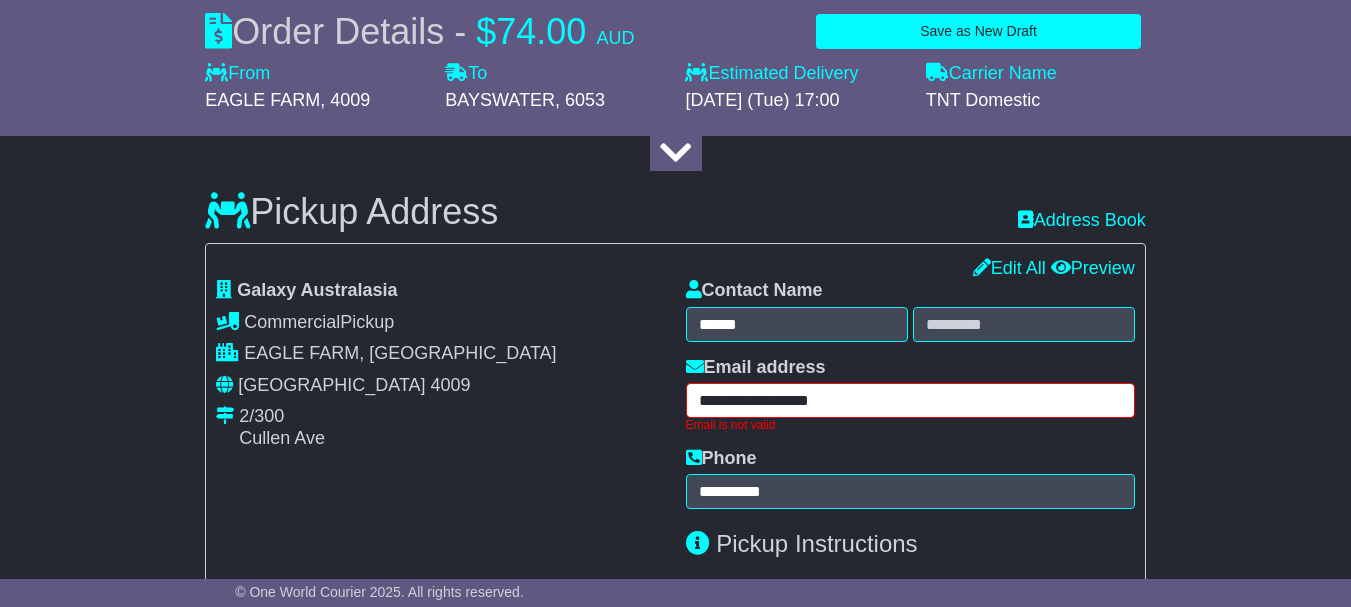 click on "**********" at bounding box center (910, 400) 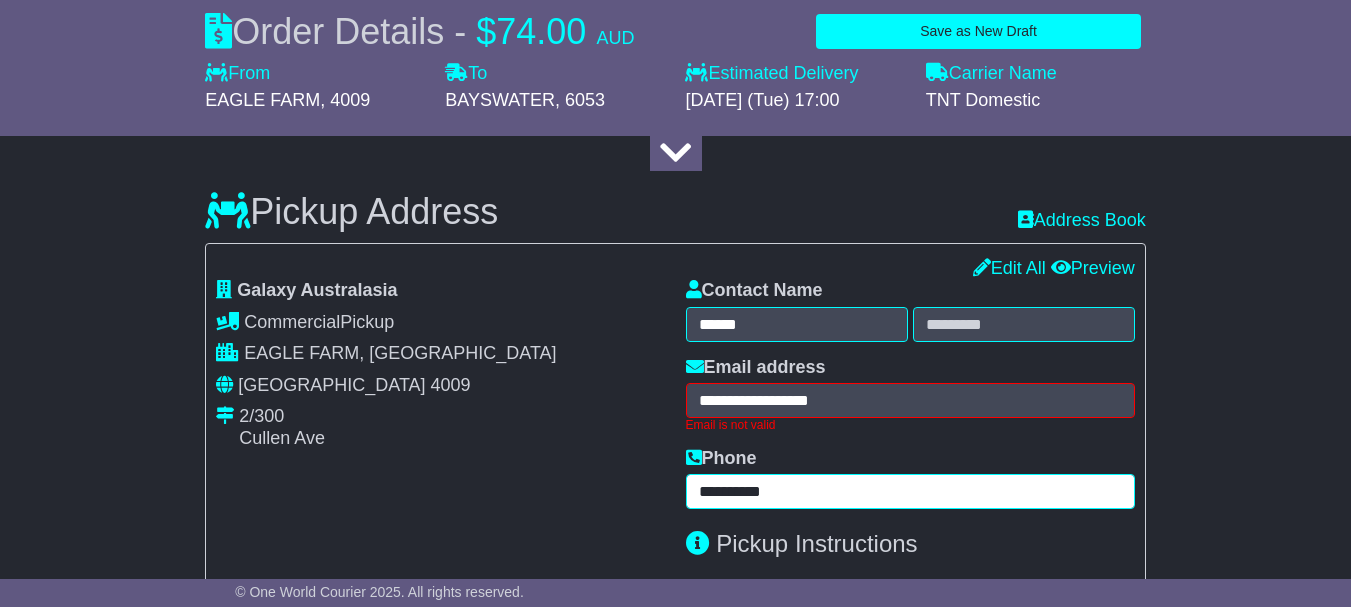 click on "**********" at bounding box center [910, 491] 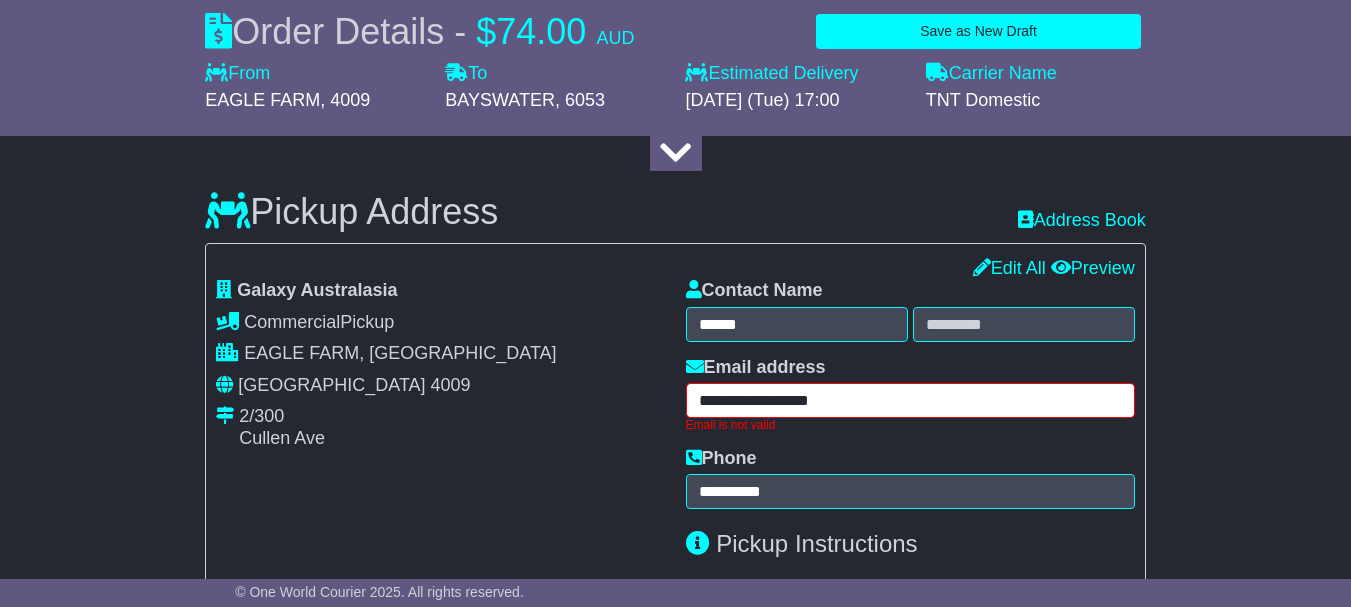click on "**********" at bounding box center (910, 400) 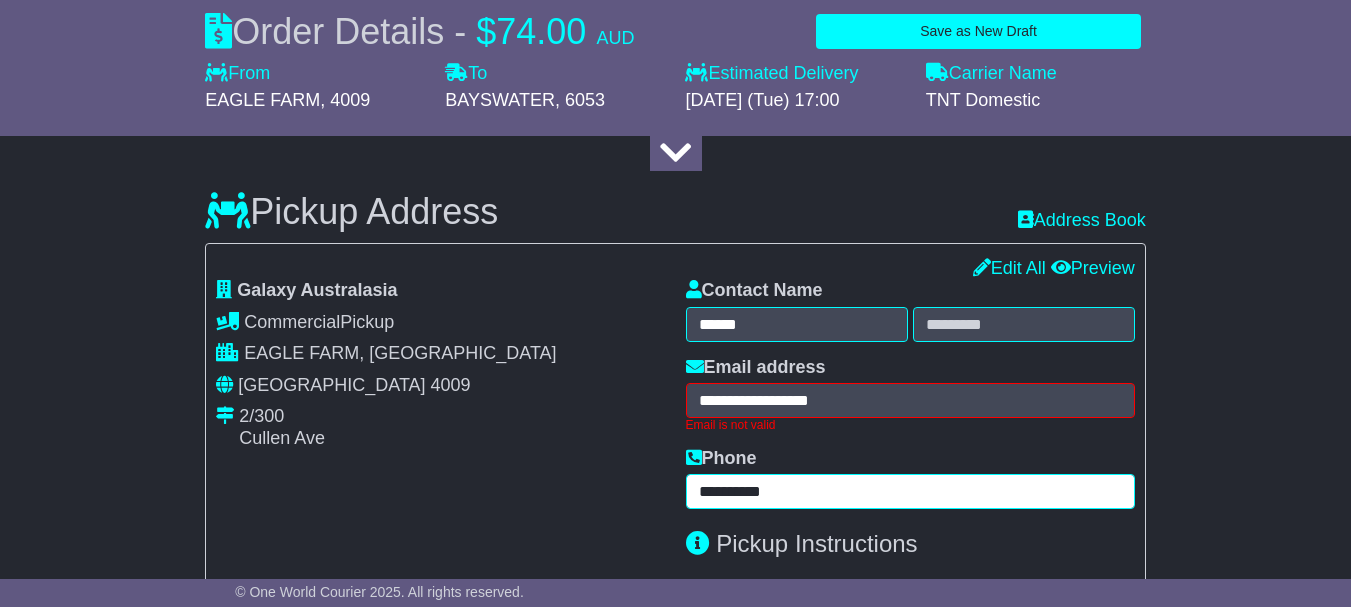 click on "**********" at bounding box center [910, 491] 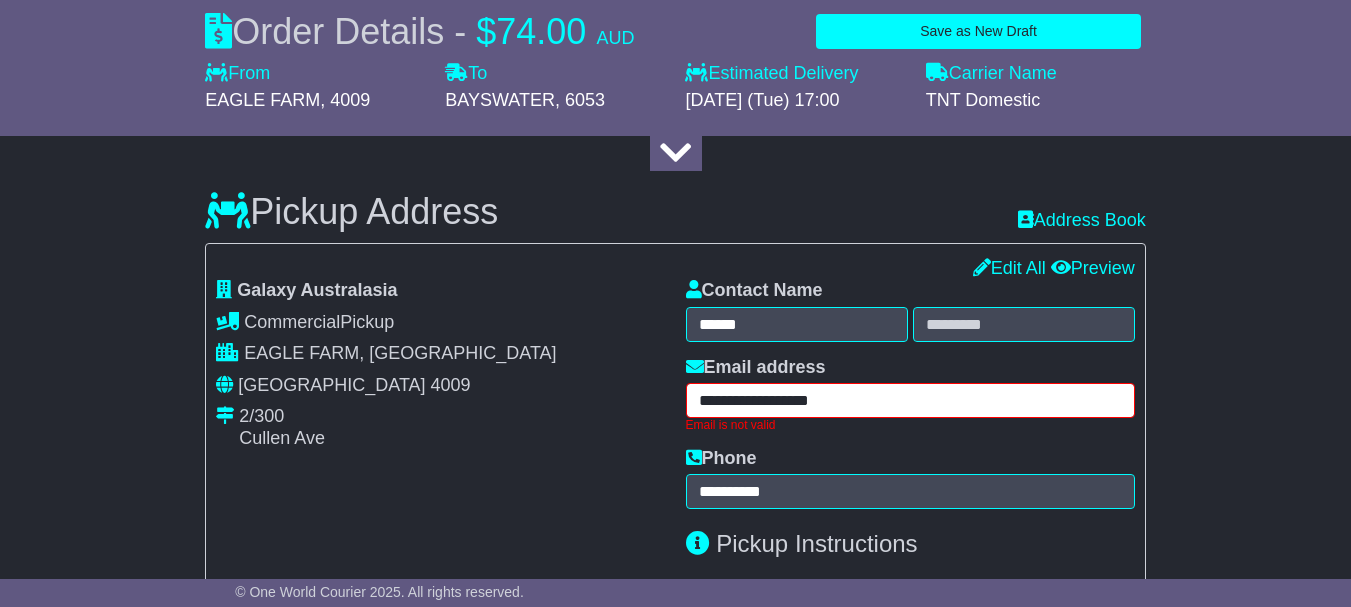 click on "**********" at bounding box center (910, 400) 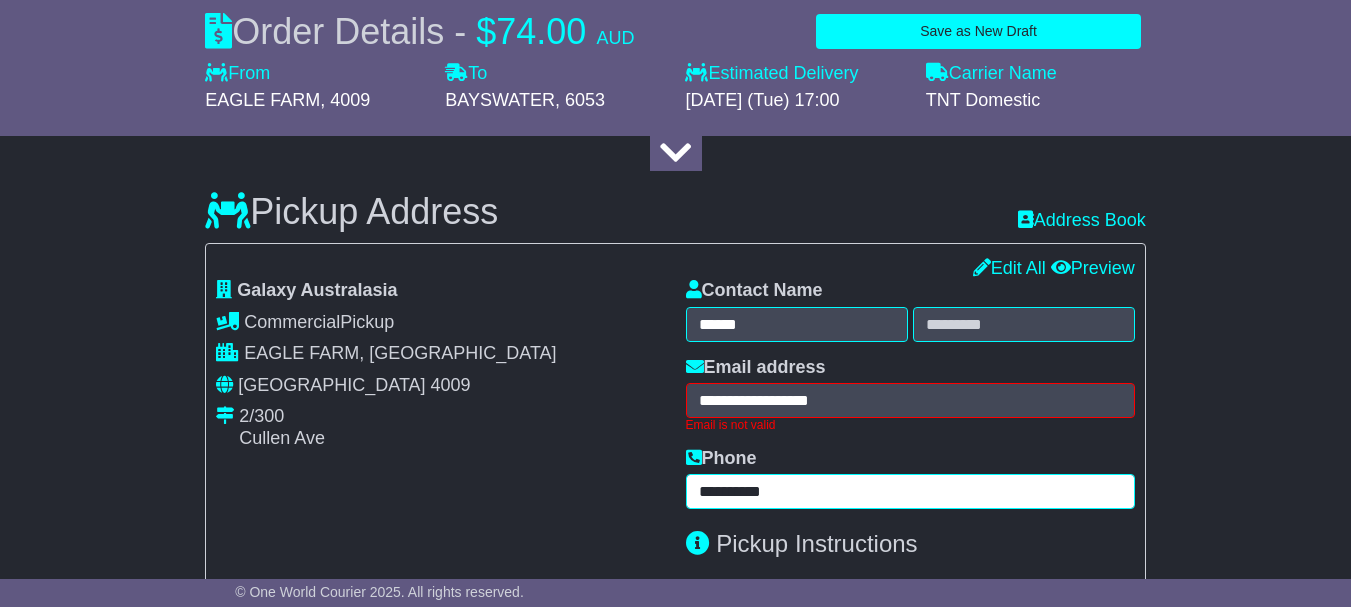 click on "**********" at bounding box center [910, 491] 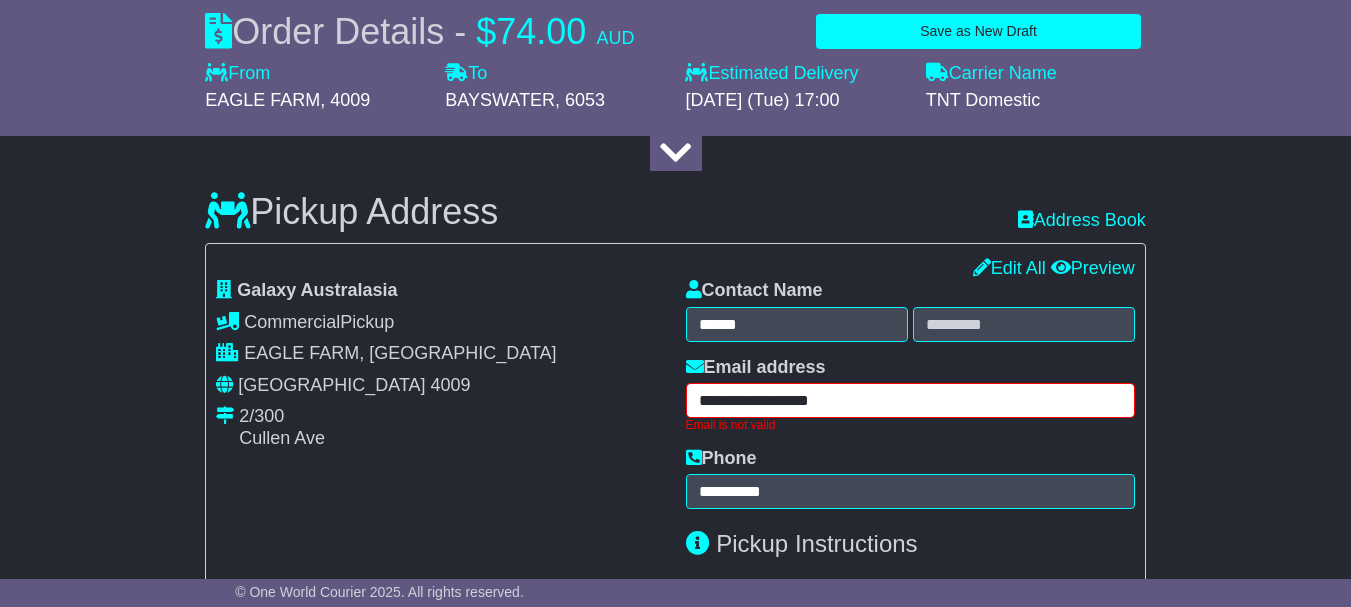 drag, startPoint x: 841, startPoint y: 431, endPoint x: 693, endPoint y: 433, distance: 148.01352 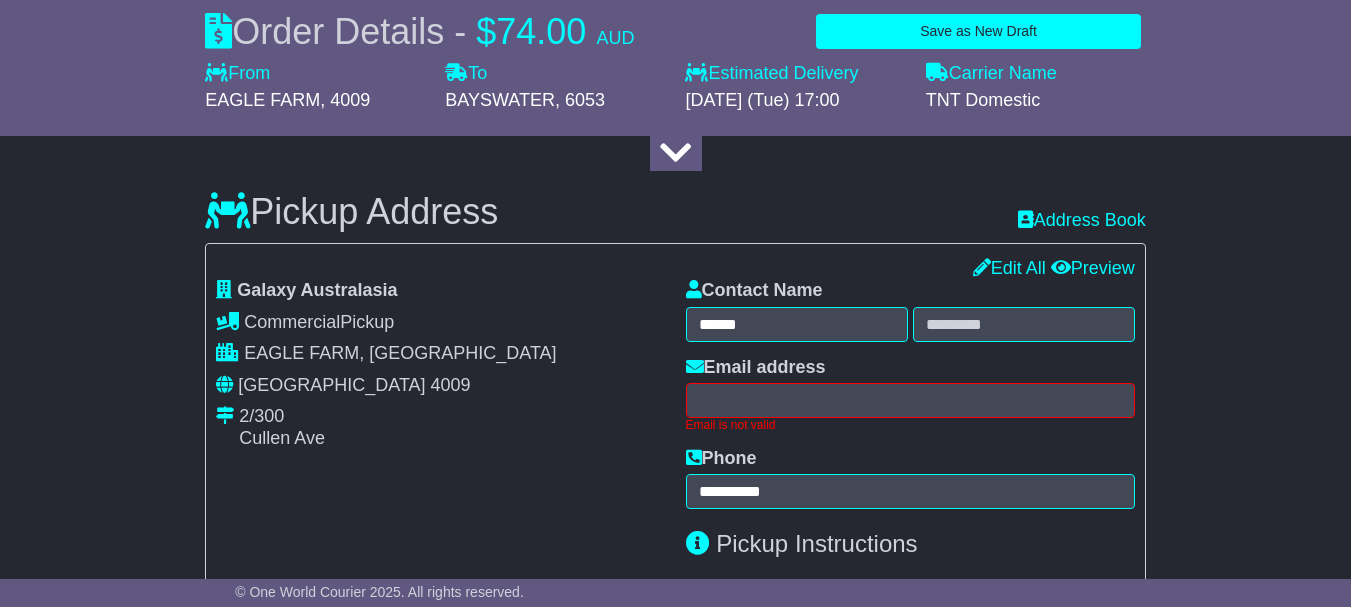click on "Commercial  Pickup" at bounding box center [440, 323] 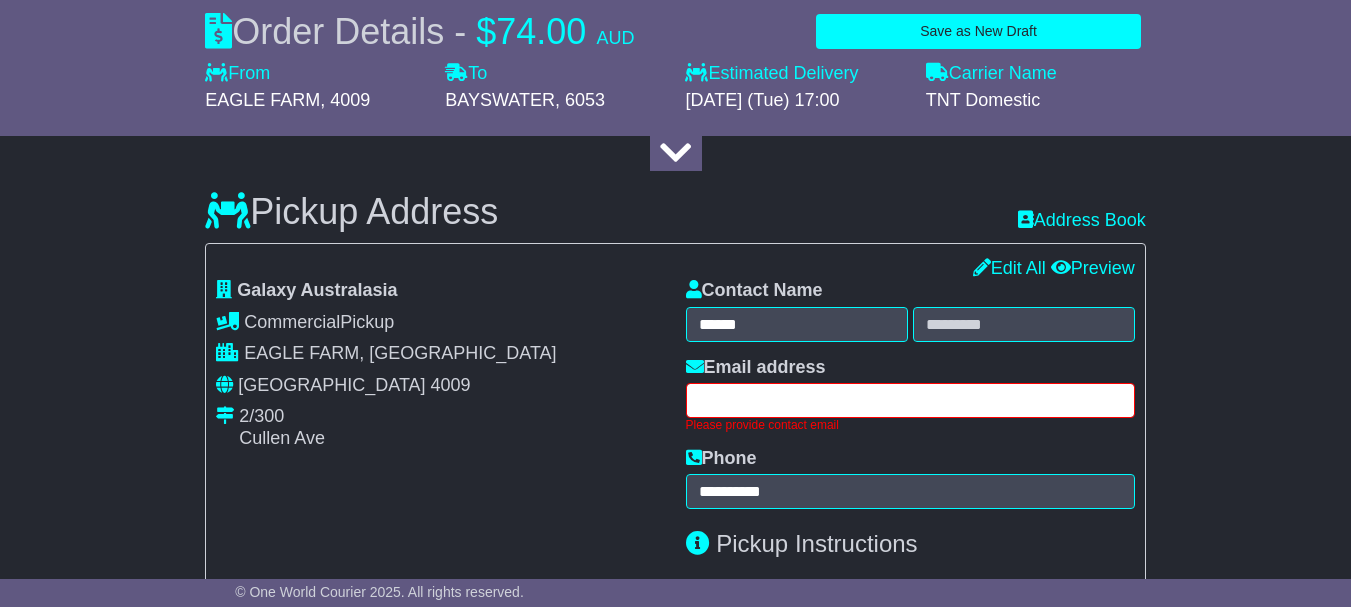 click at bounding box center [910, 400] 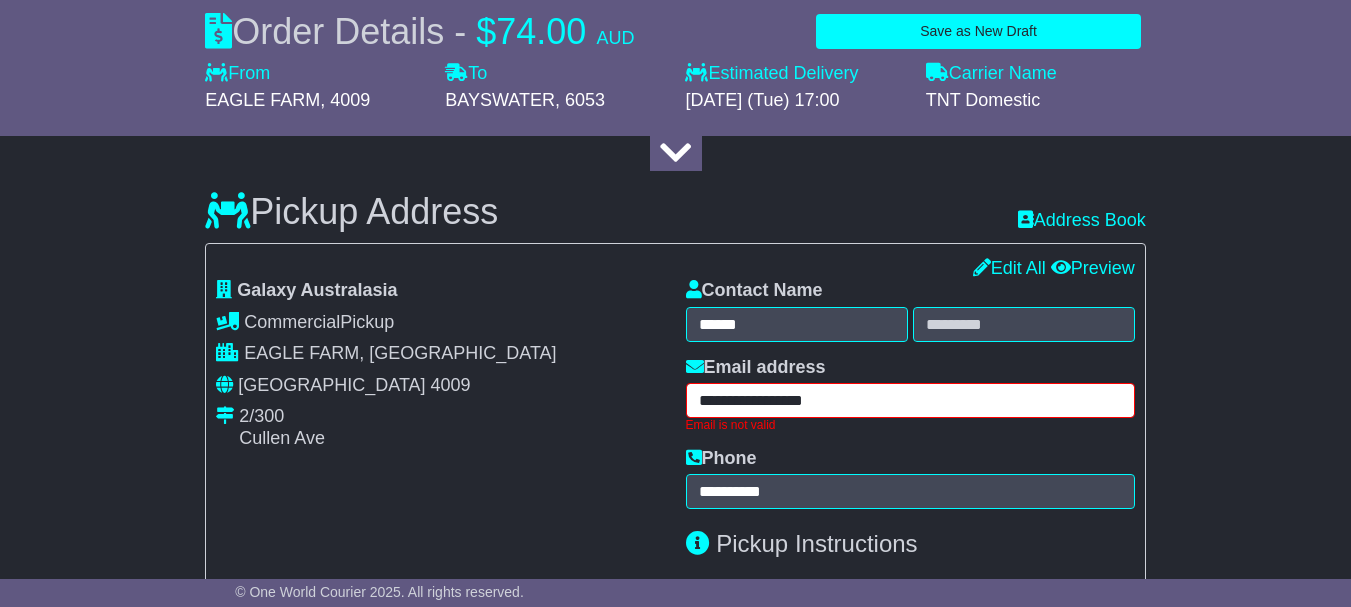 type on "**********" 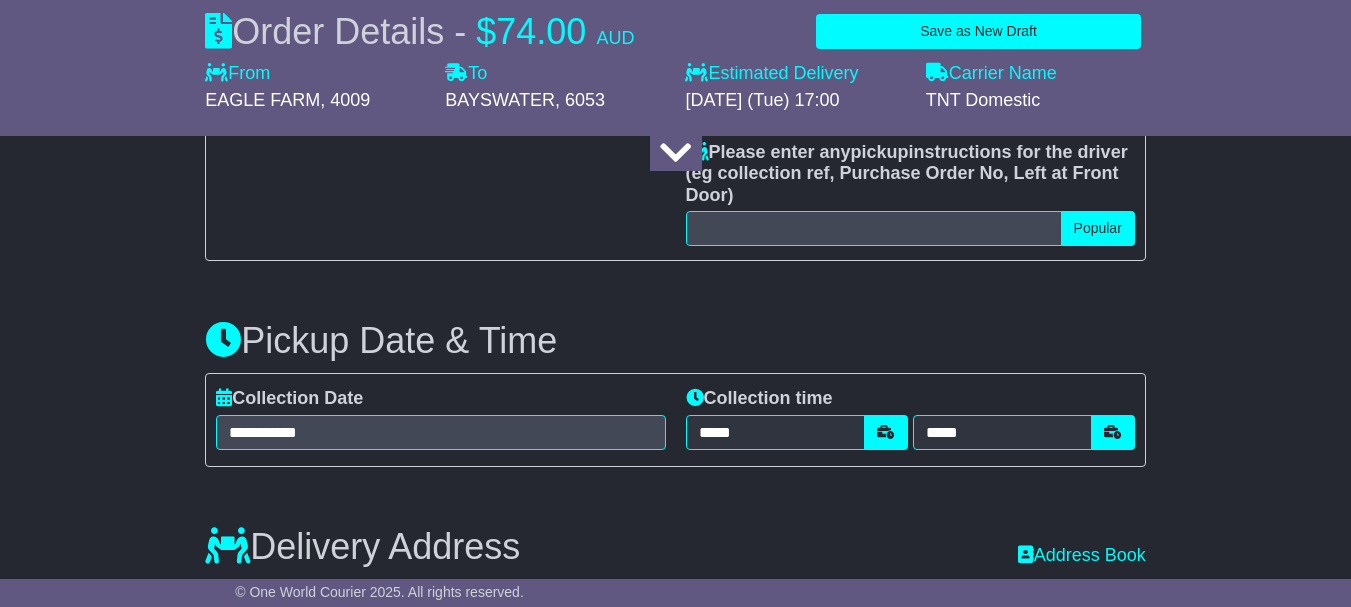 scroll, scrollTop: 948, scrollLeft: 0, axis: vertical 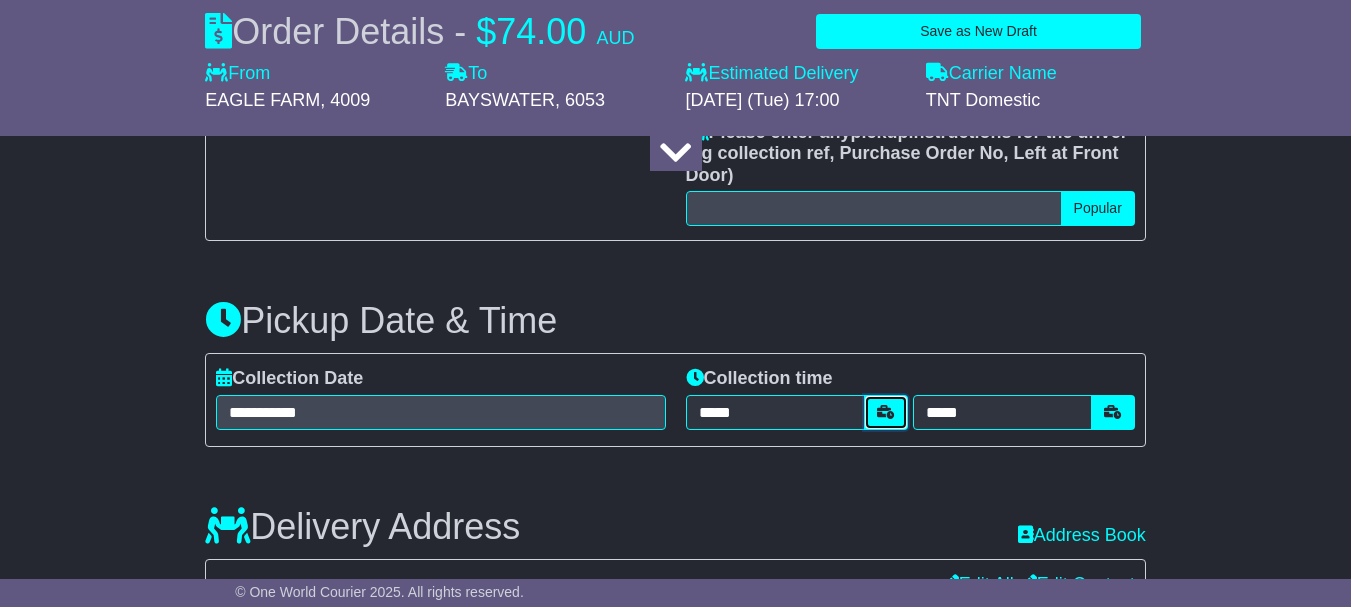 click at bounding box center [886, 412] 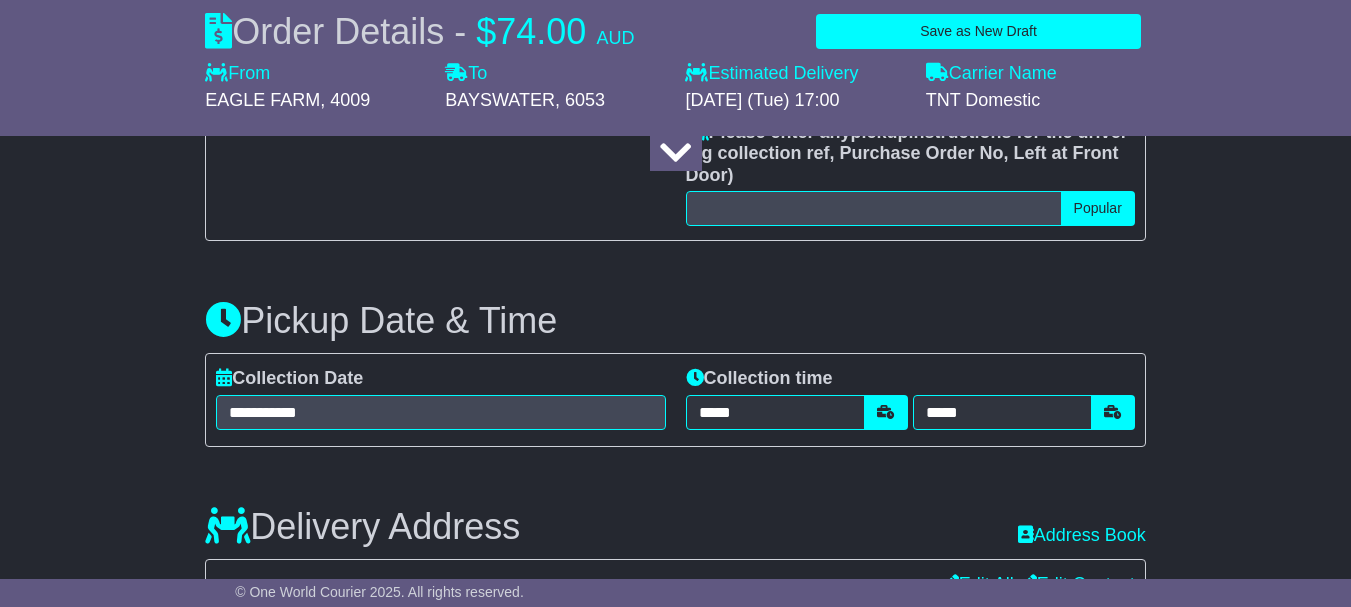 scroll, scrollTop: 974, scrollLeft: 0, axis: vertical 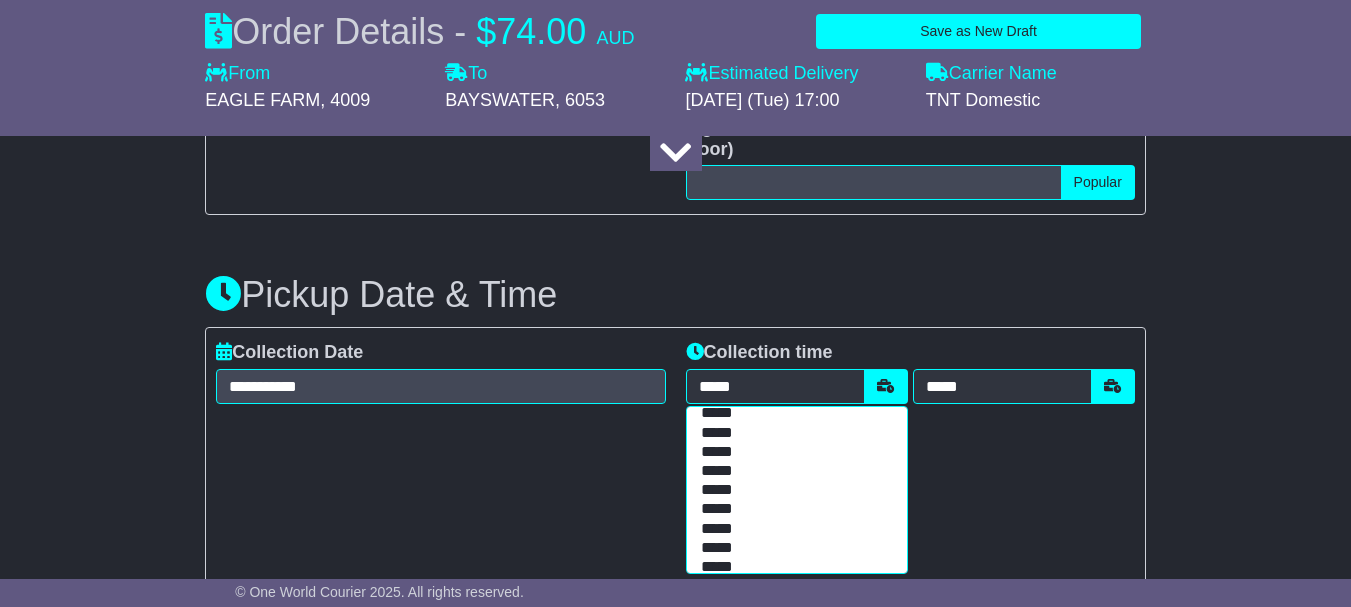 click on "*****" at bounding box center [792, 490] 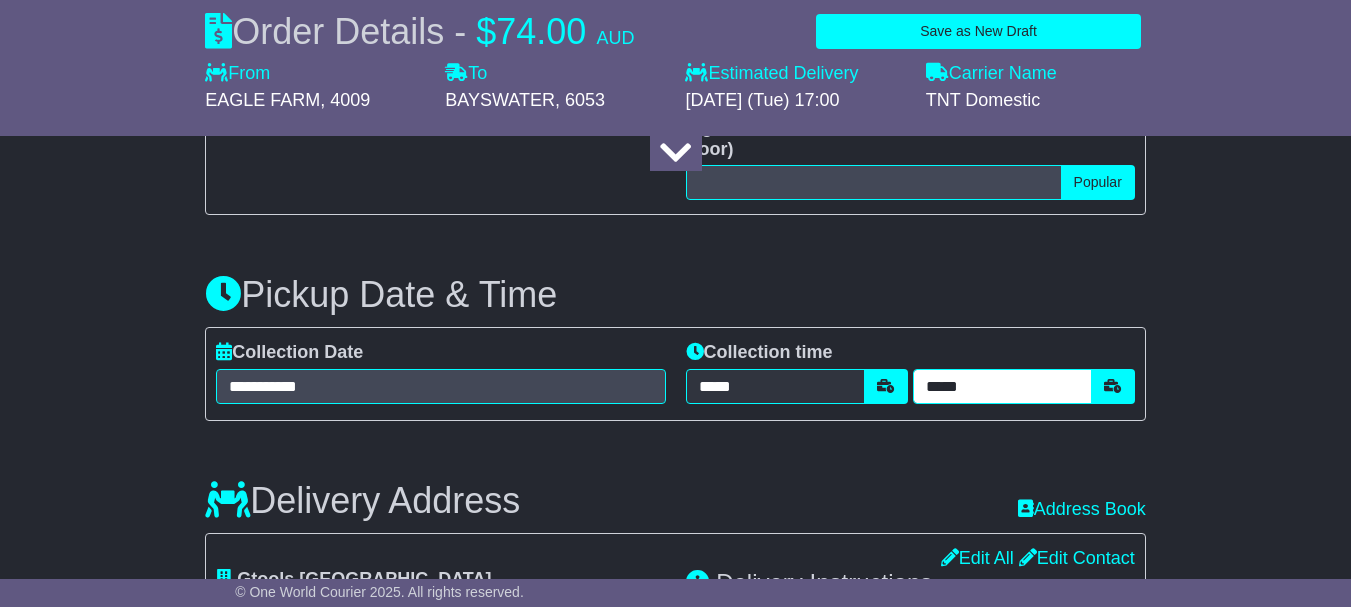 click on "*****" at bounding box center (1002, 386) 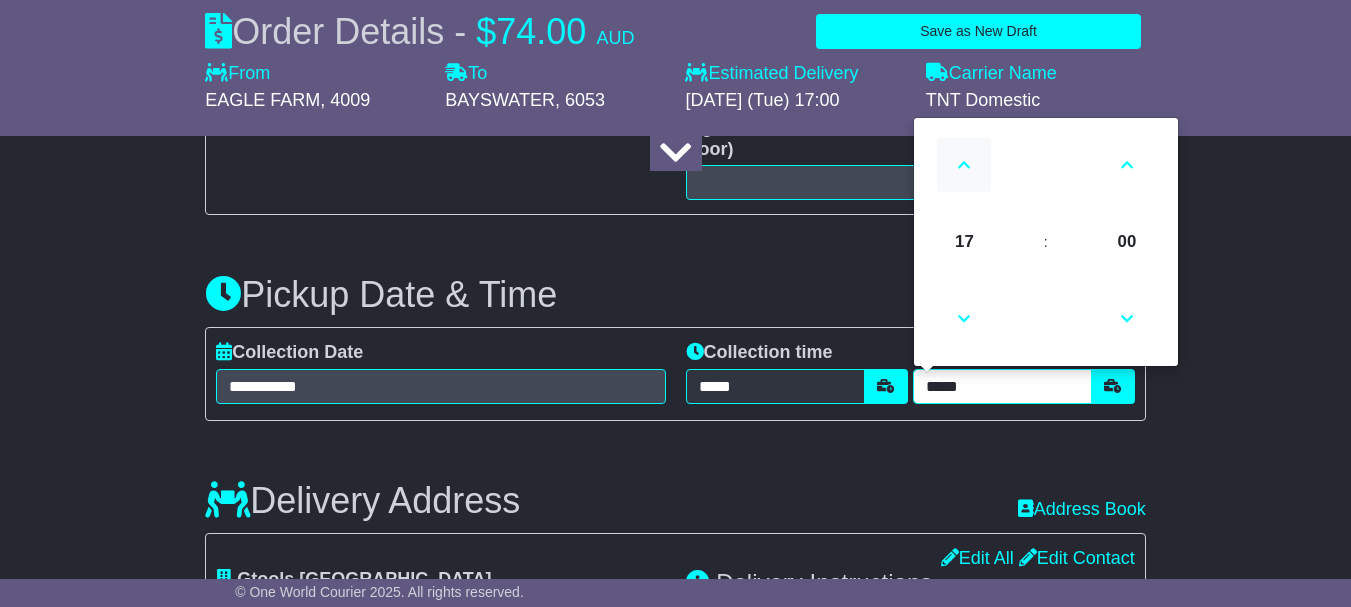 click at bounding box center [964, 165] 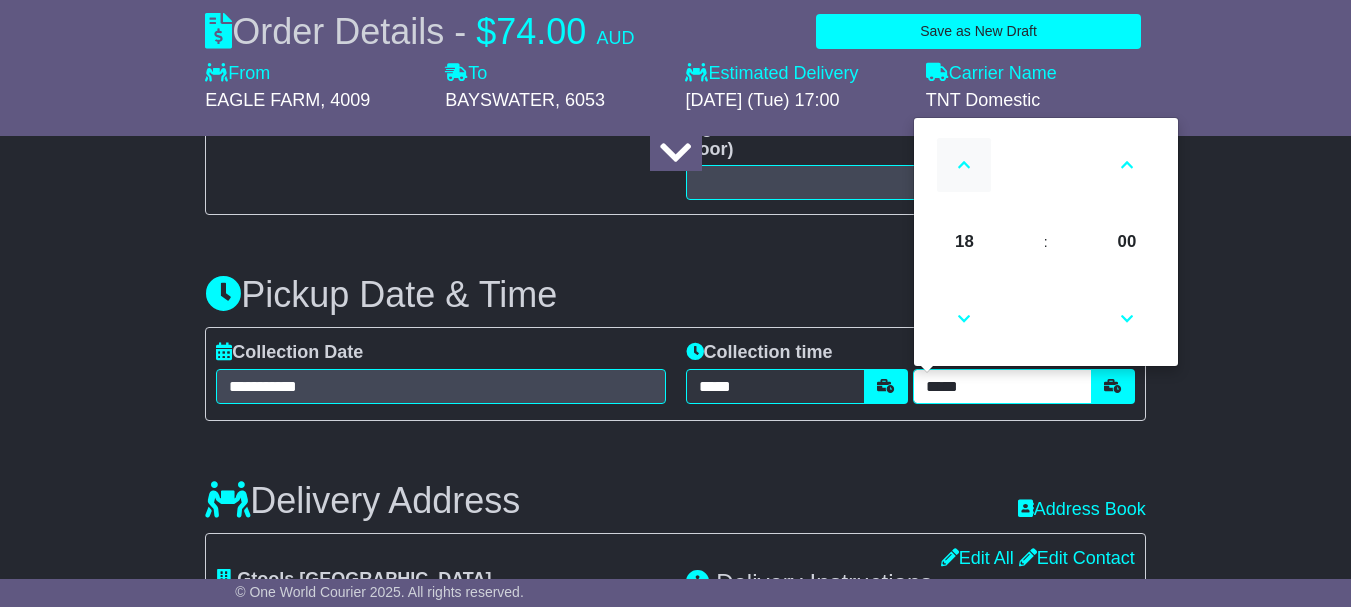 click at bounding box center [964, 165] 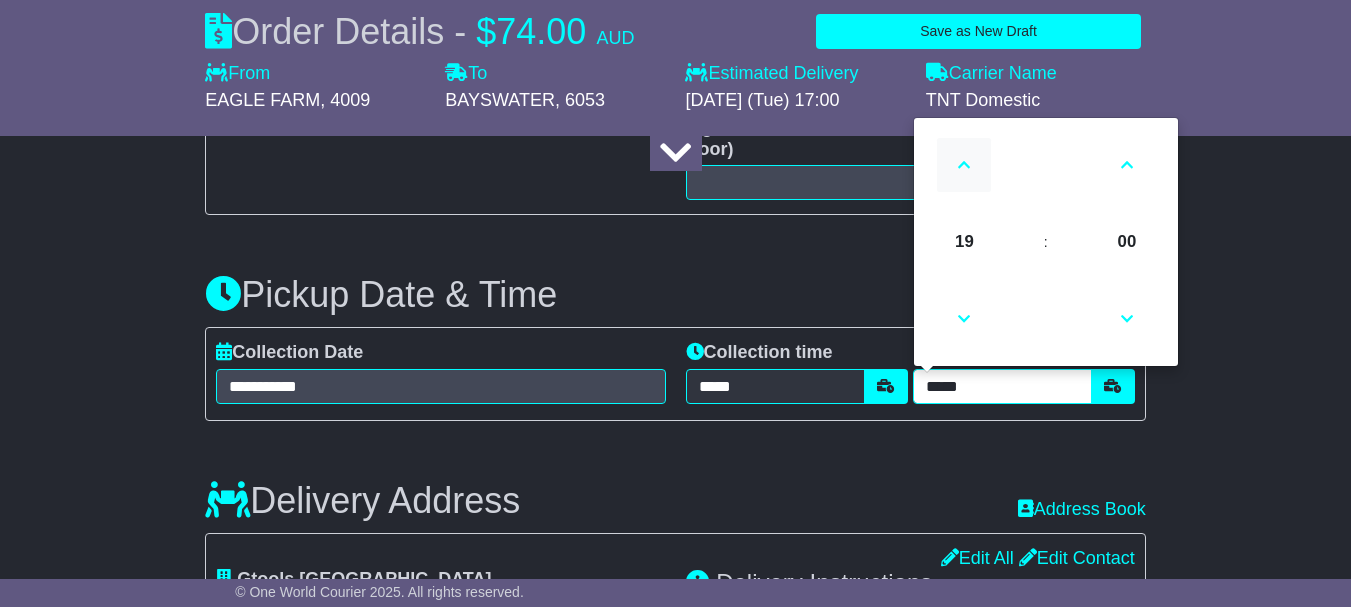 click at bounding box center [964, 165] 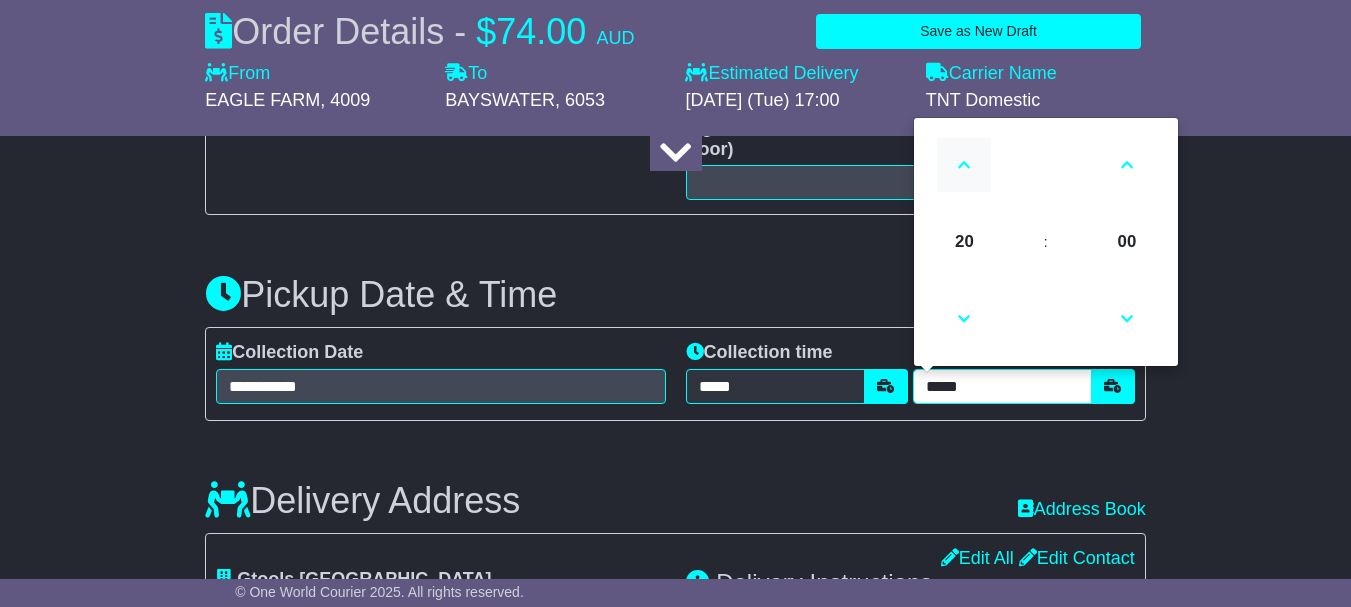 click at bounding box center [964, 165] 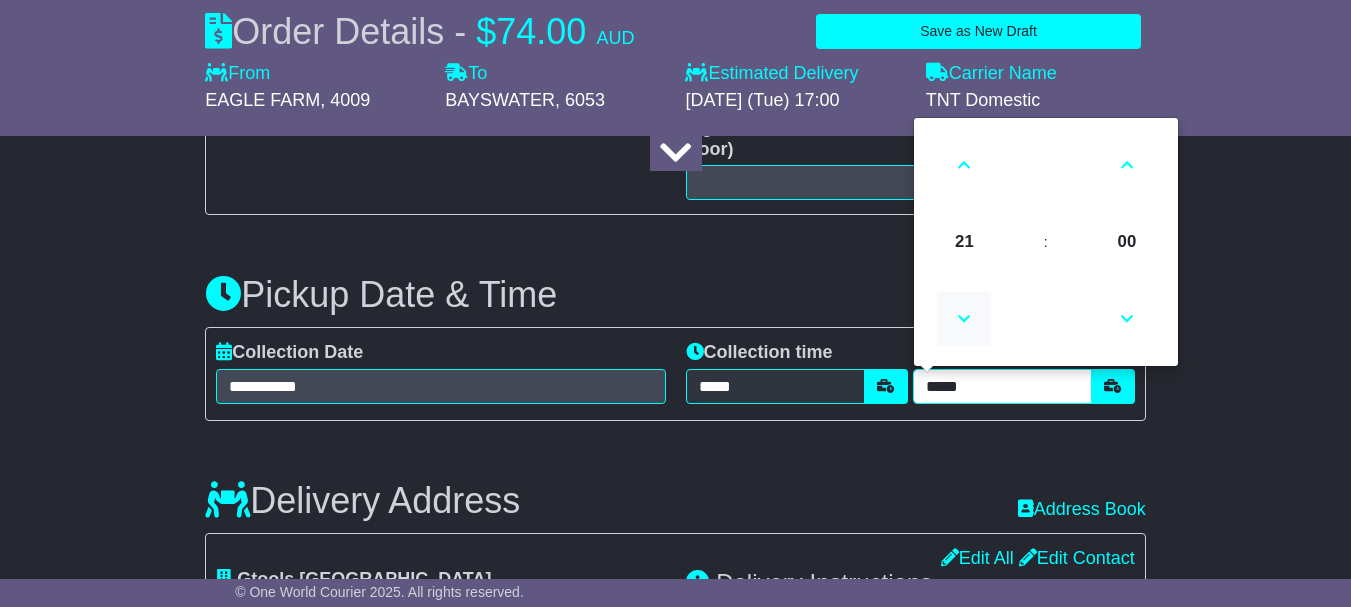 click at bounding box center (964, 319) 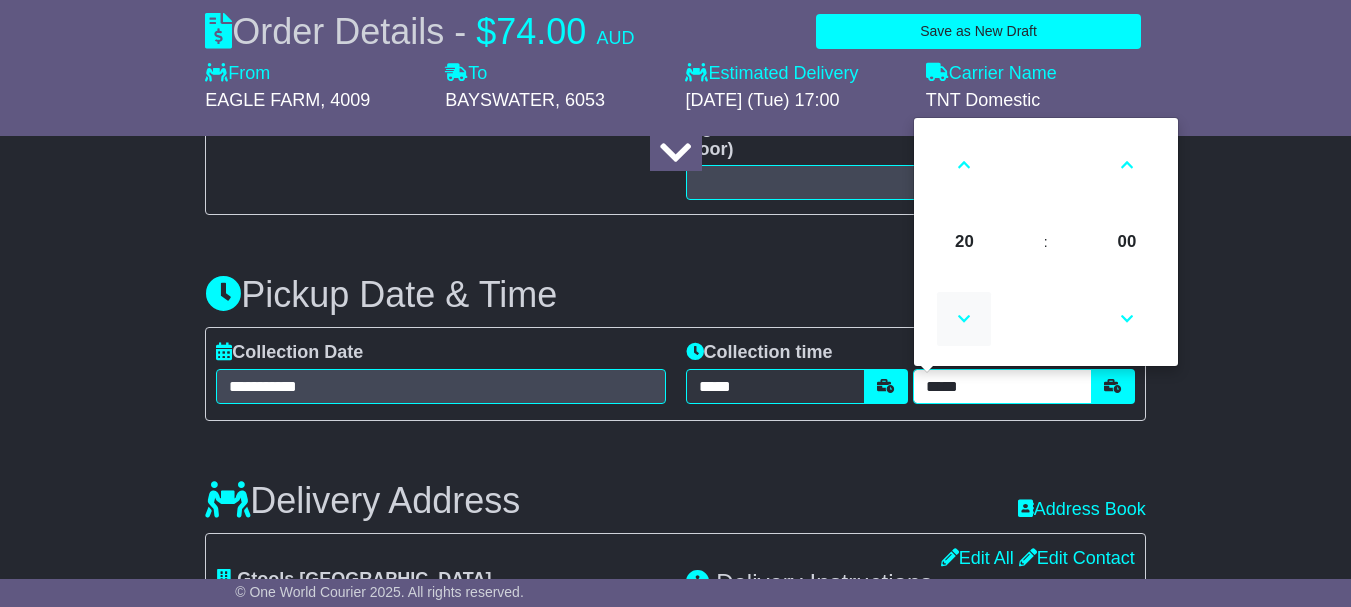 click at bounding box center [964, 319] 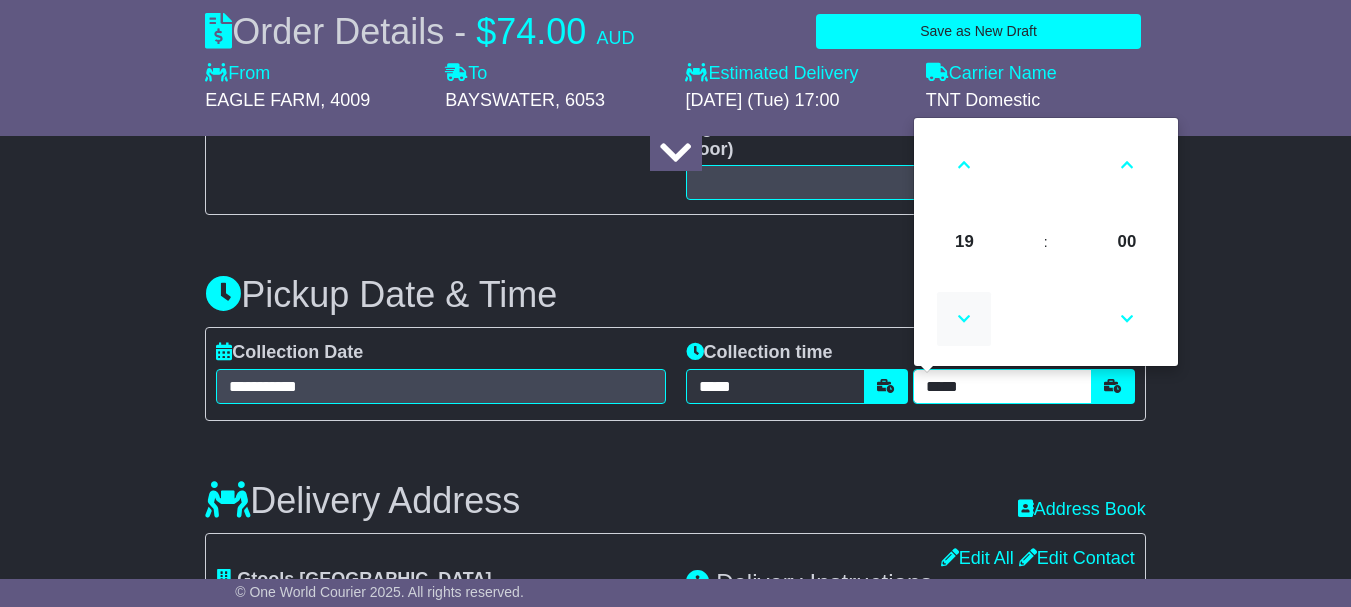 click at bounding box center (964, 319) 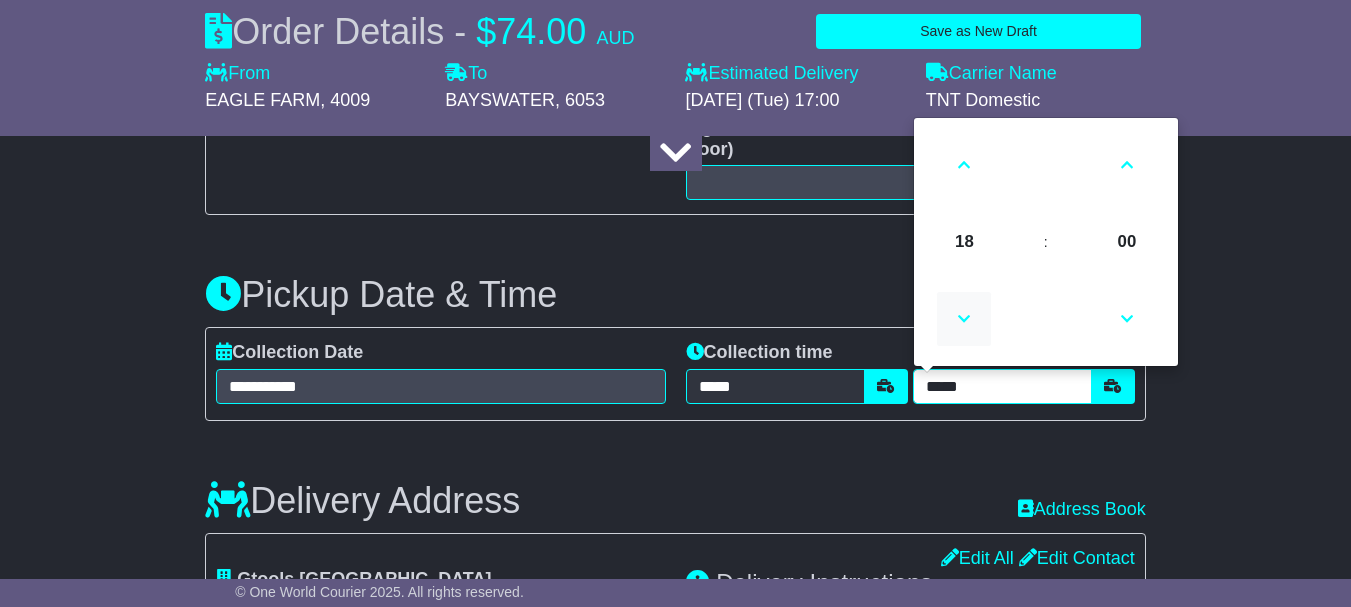 click at bounding box center (964, 319) 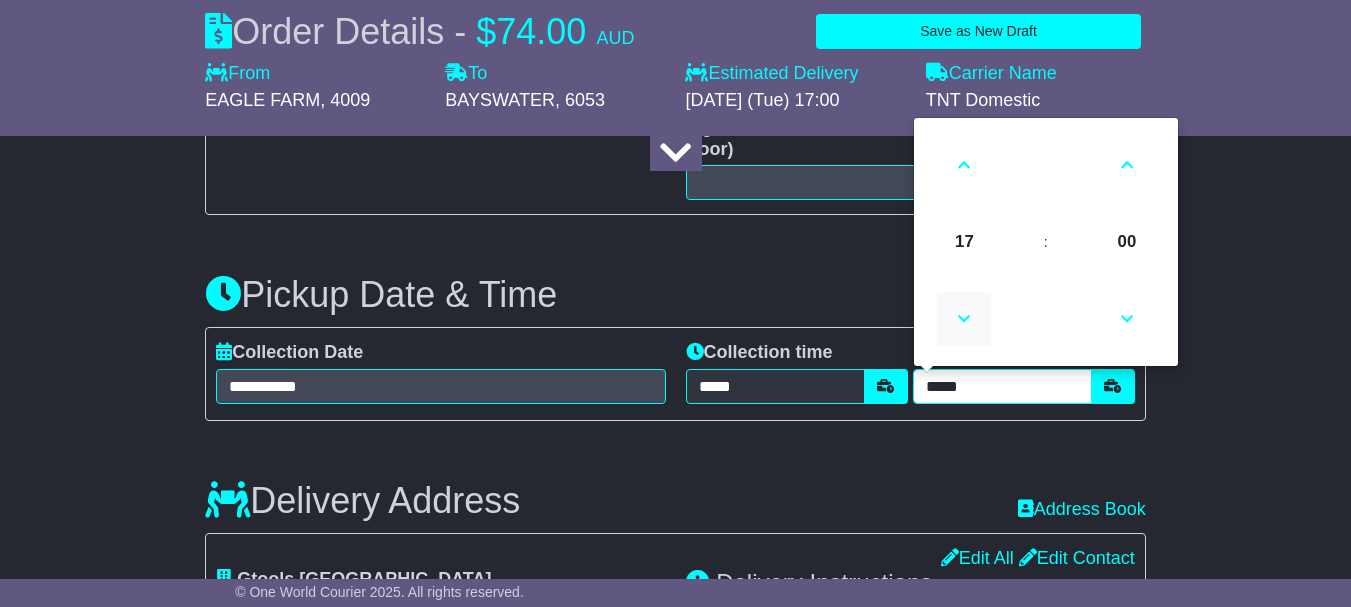 click at bounding box center (964, 319) 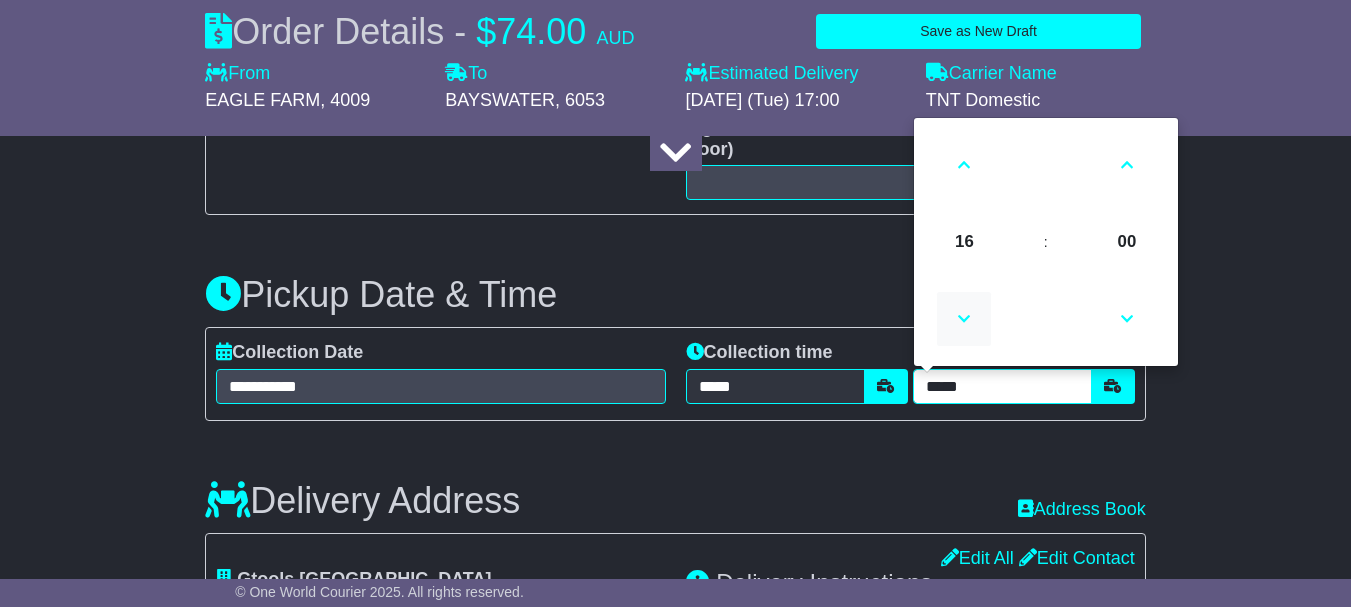 click at bounding box center (964, 319) 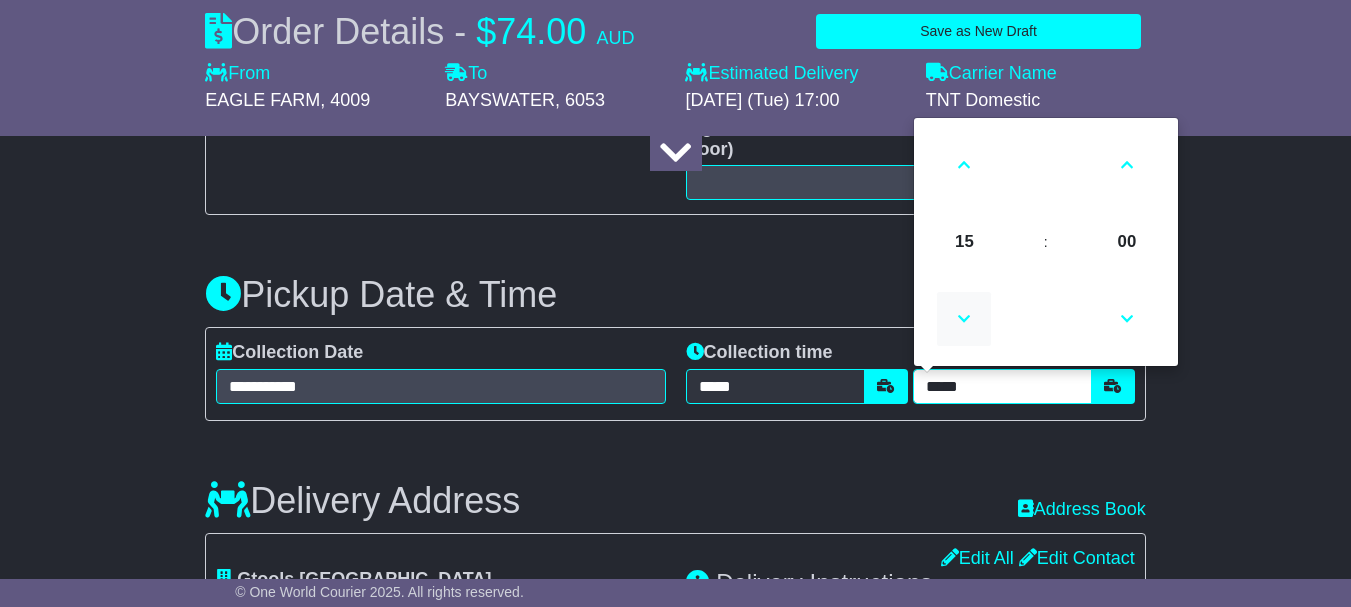 click at bounding box center (964, 319) 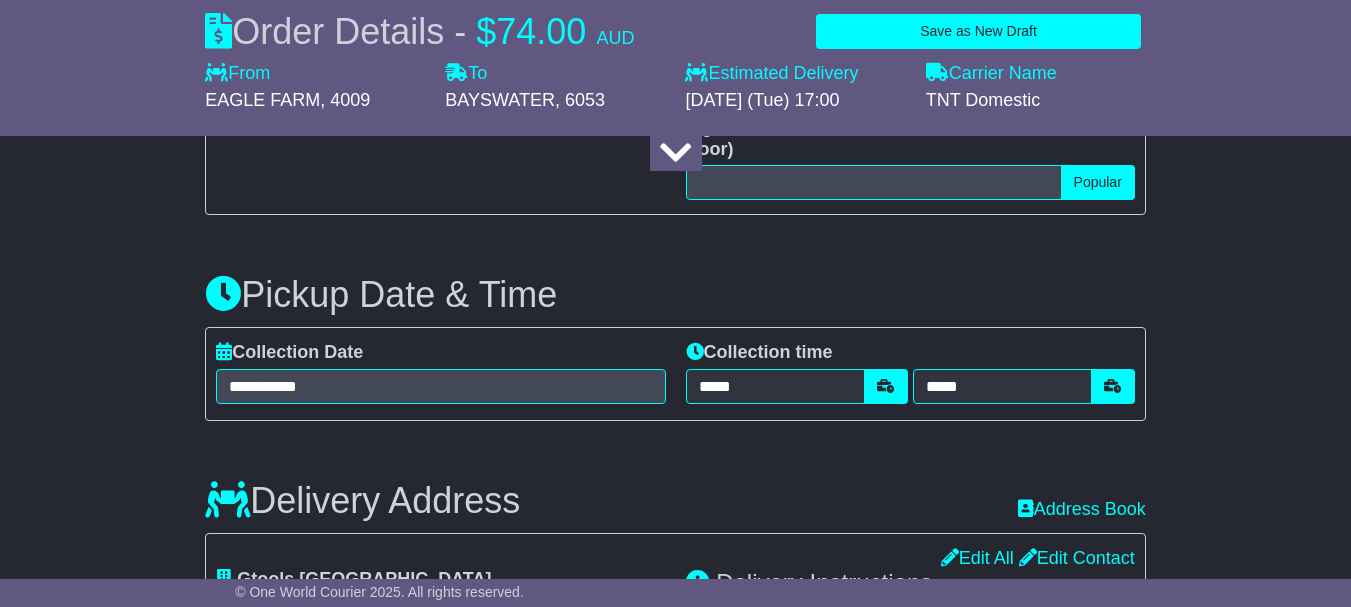 click on "Delivery Address
Recent:
Address Book" at bounding box center (675, 486) 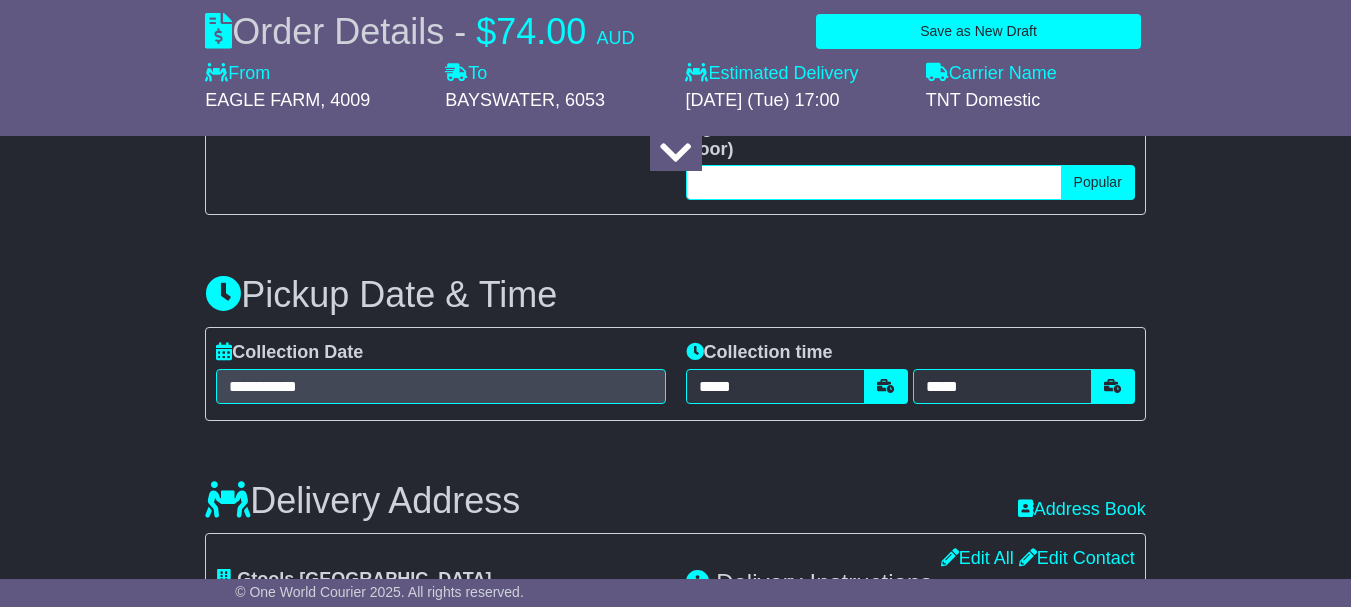 click at bounding box center [874, 182] 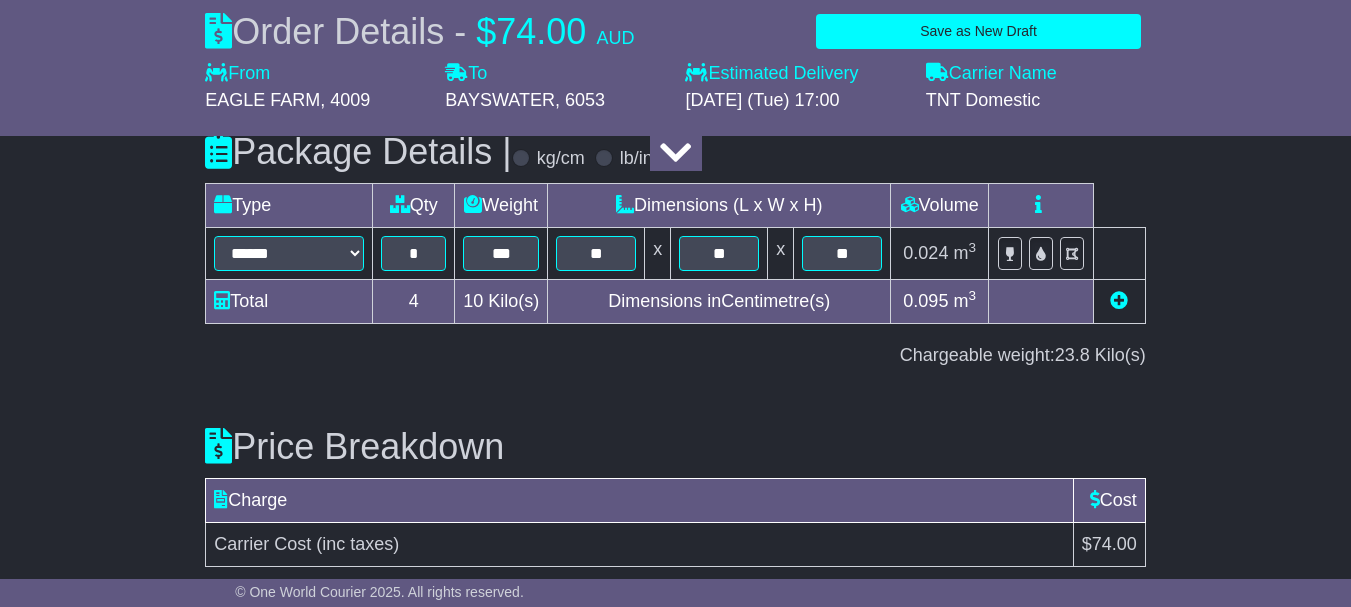 scroll, scrollTop: 2276, scrollLeft: 0, axis: vertical 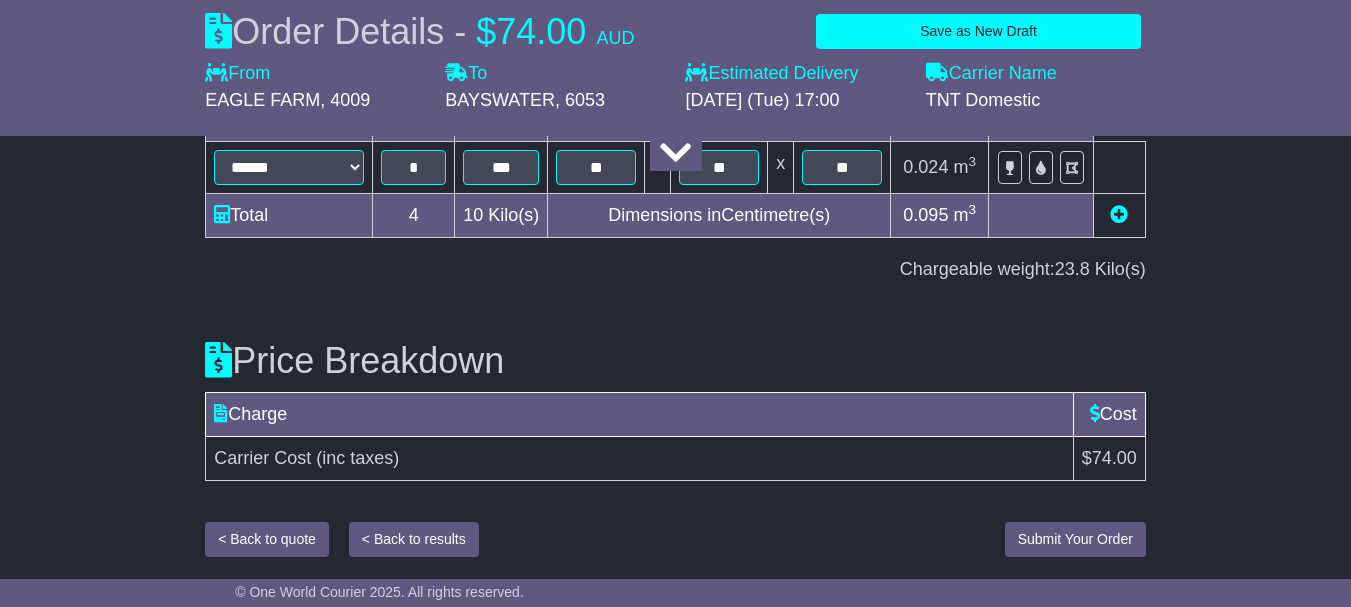 type on "**********" 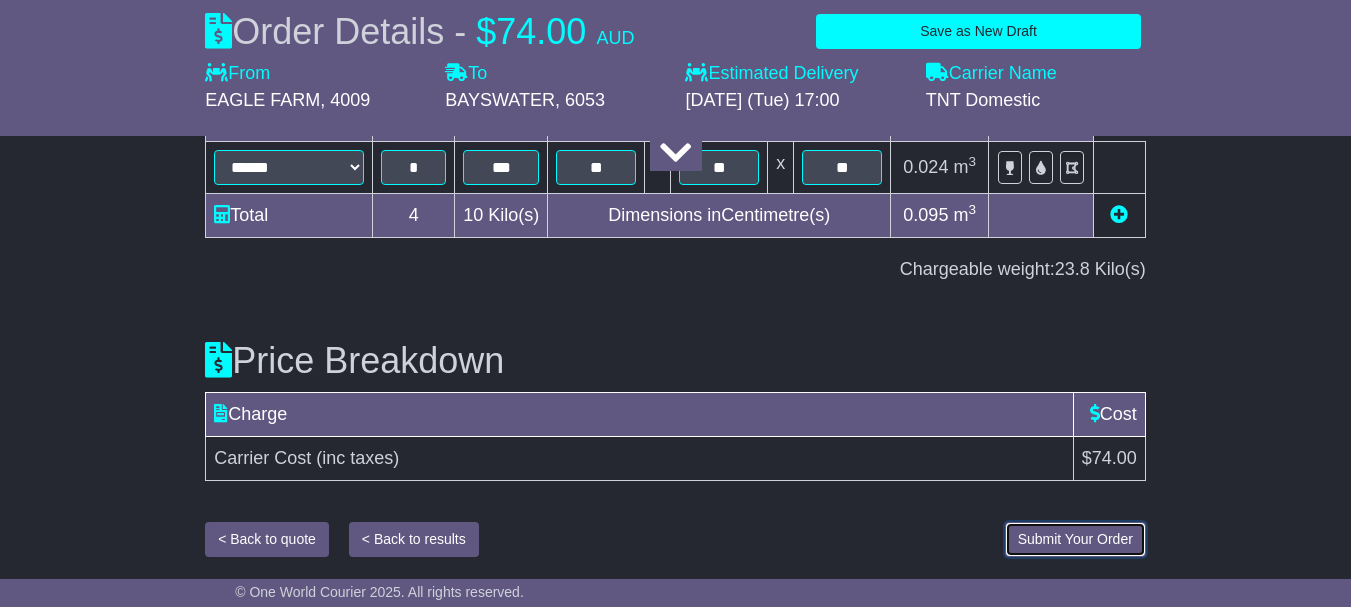 click on "Submit Your Order" at bounding box center [1075, 539] 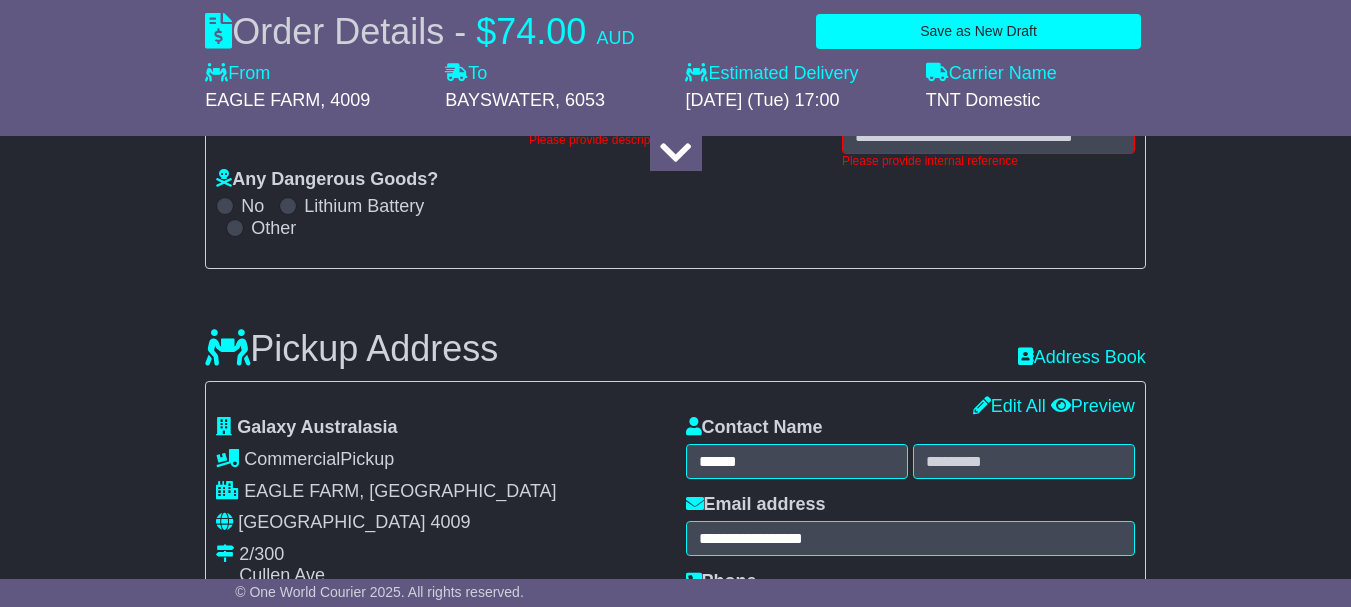 scroll, scrollTop: 326, scrollLeft: 0, axis: vertical 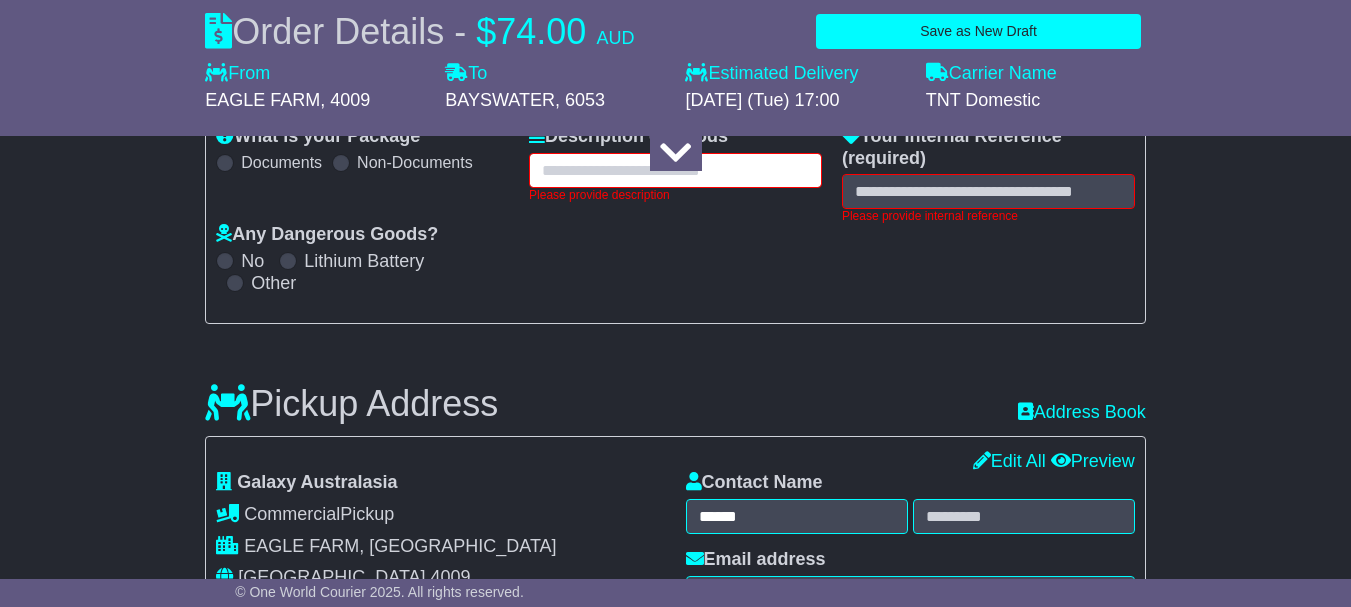 click at bounding box center (675, 170) 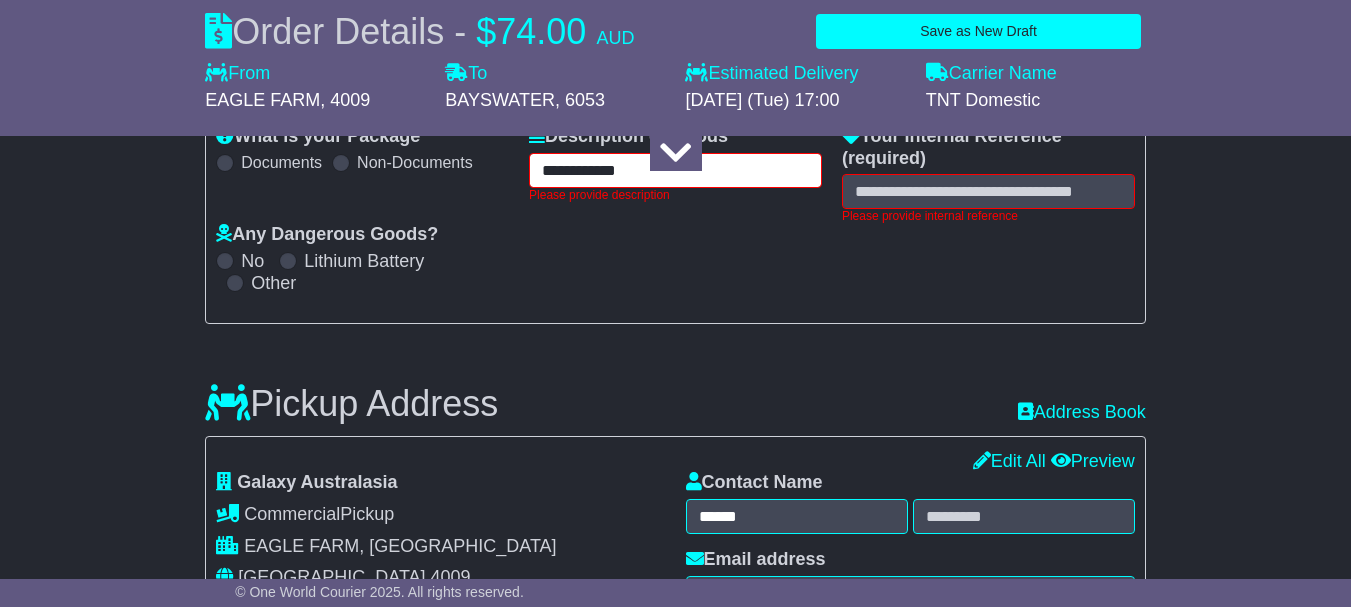 type on "**********" 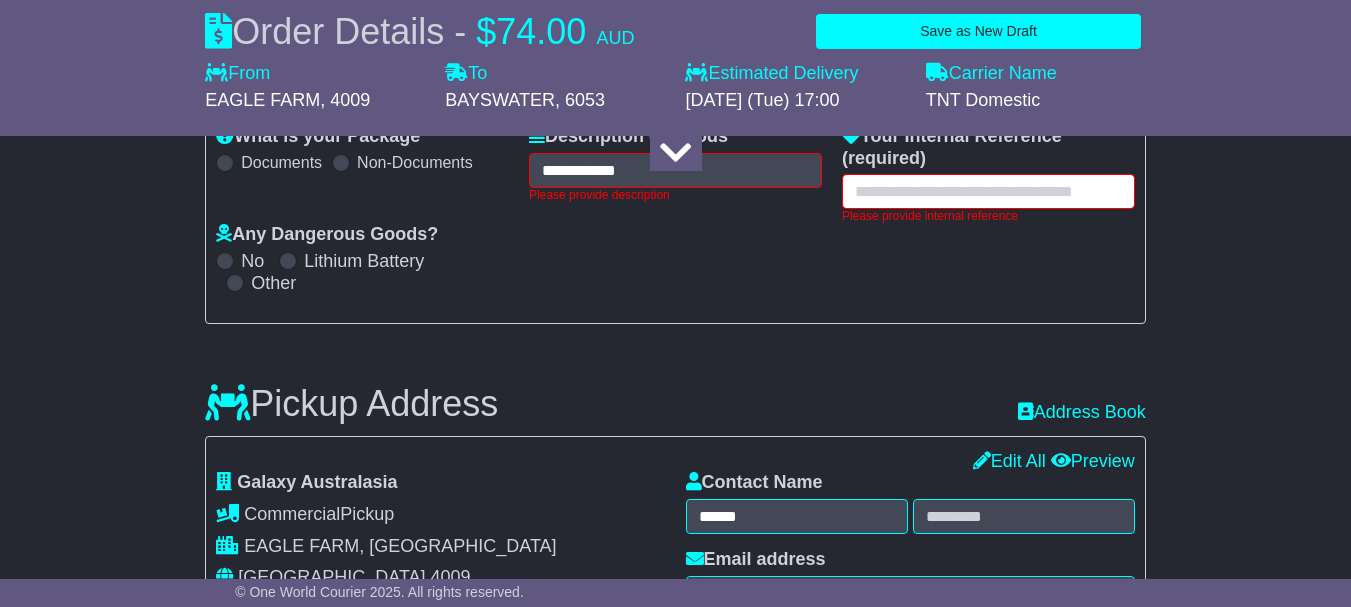 click at bounding box center [988, 191] 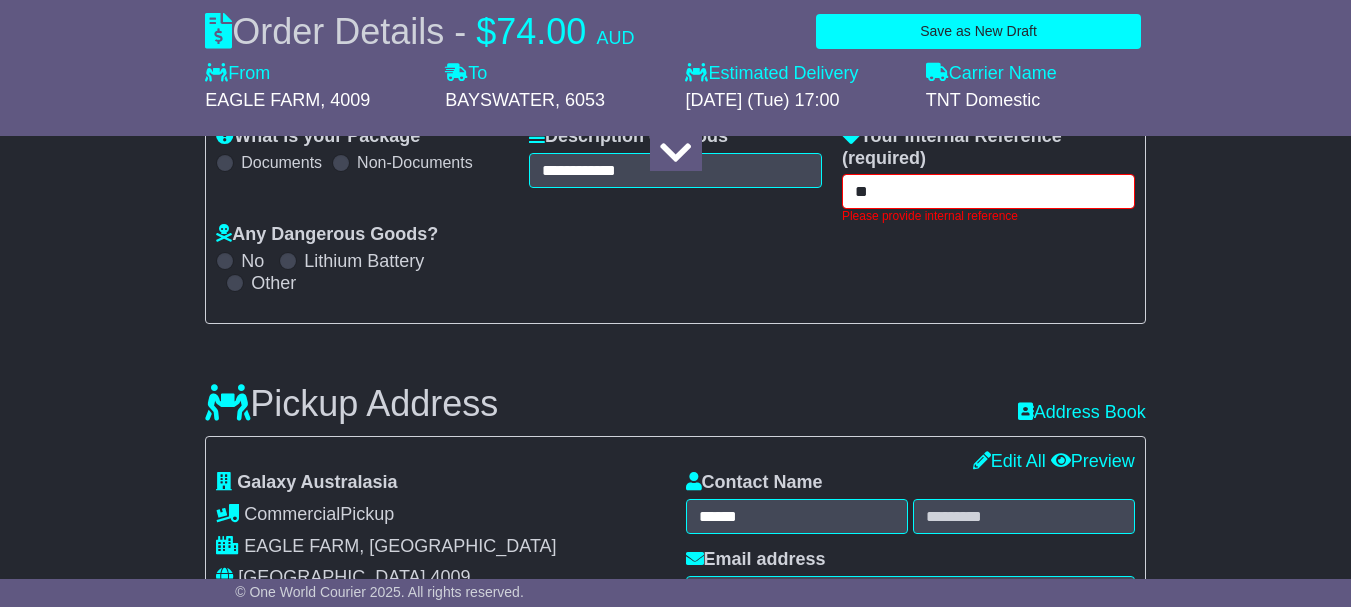 type on "**" 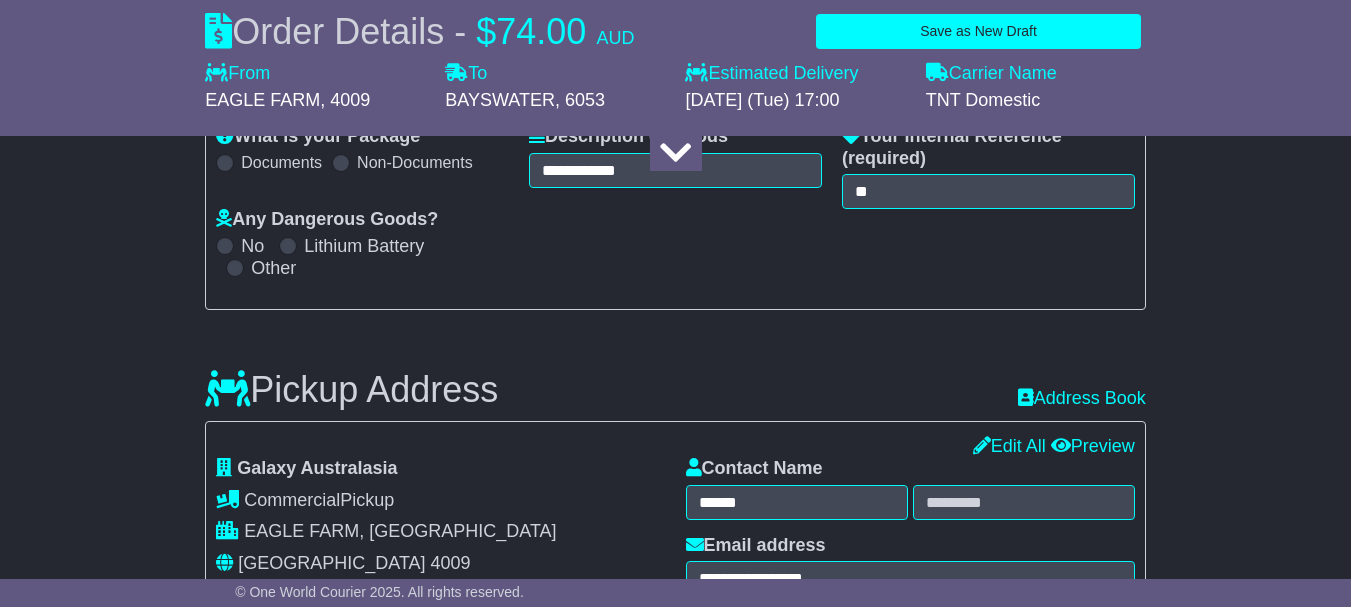 click on "**********" at bounding box center (675, 1223) 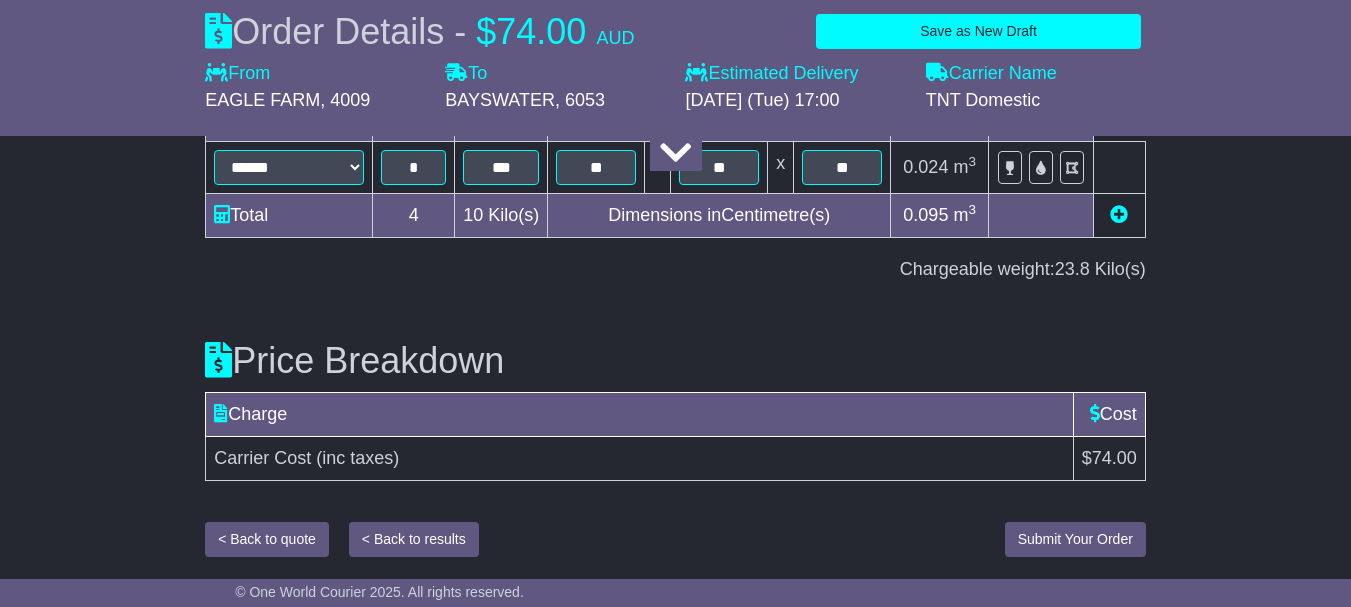 scroll, scrollTop: 2276, scrollLeft: 0, axis: vertical 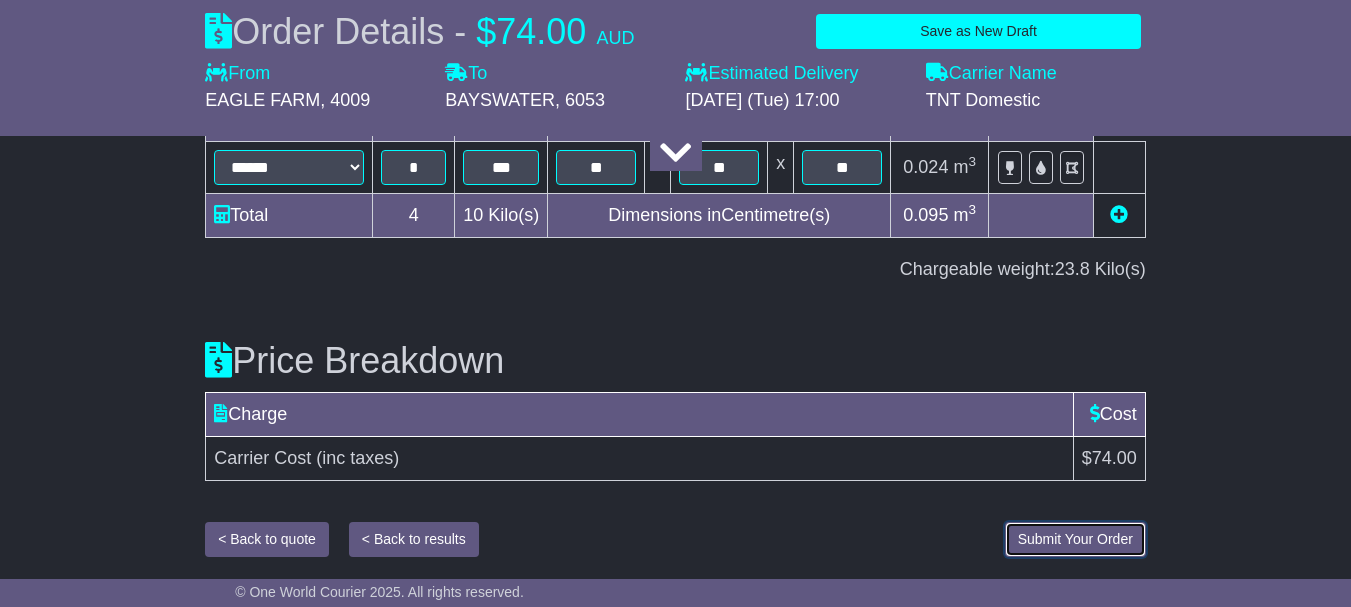 click on "Submit Your Order" at bounding box center [1075, 539] 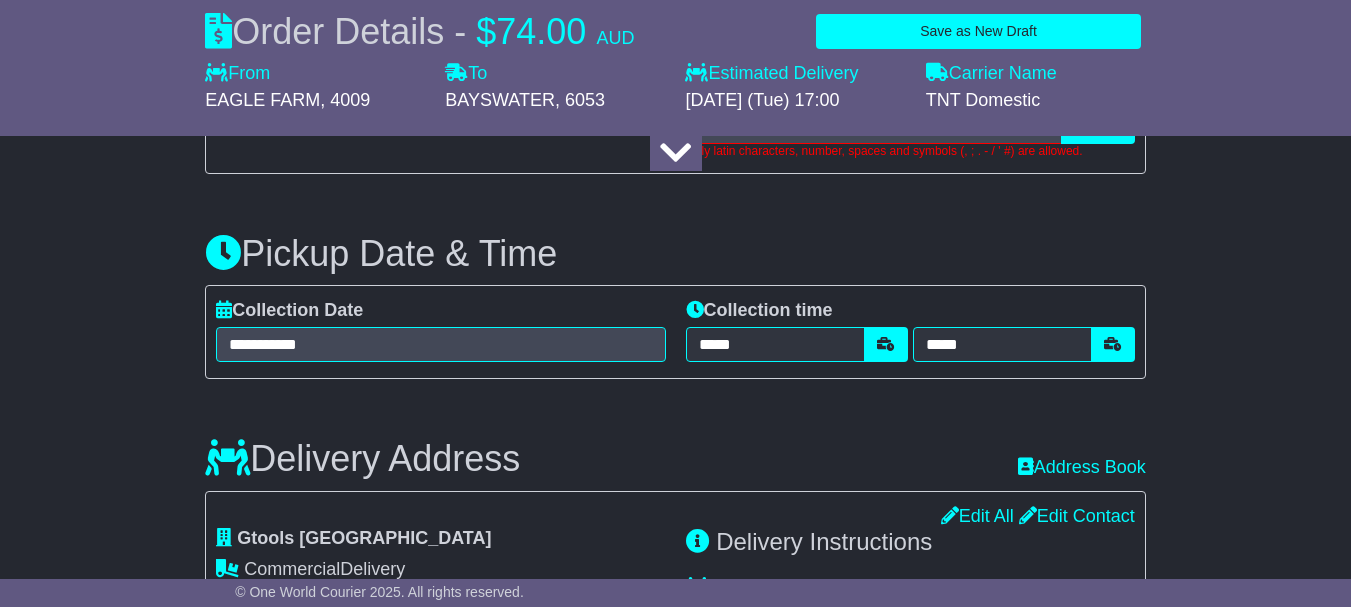scroll, scrollTop: 987, scrollLeft: 0, axis: vertical 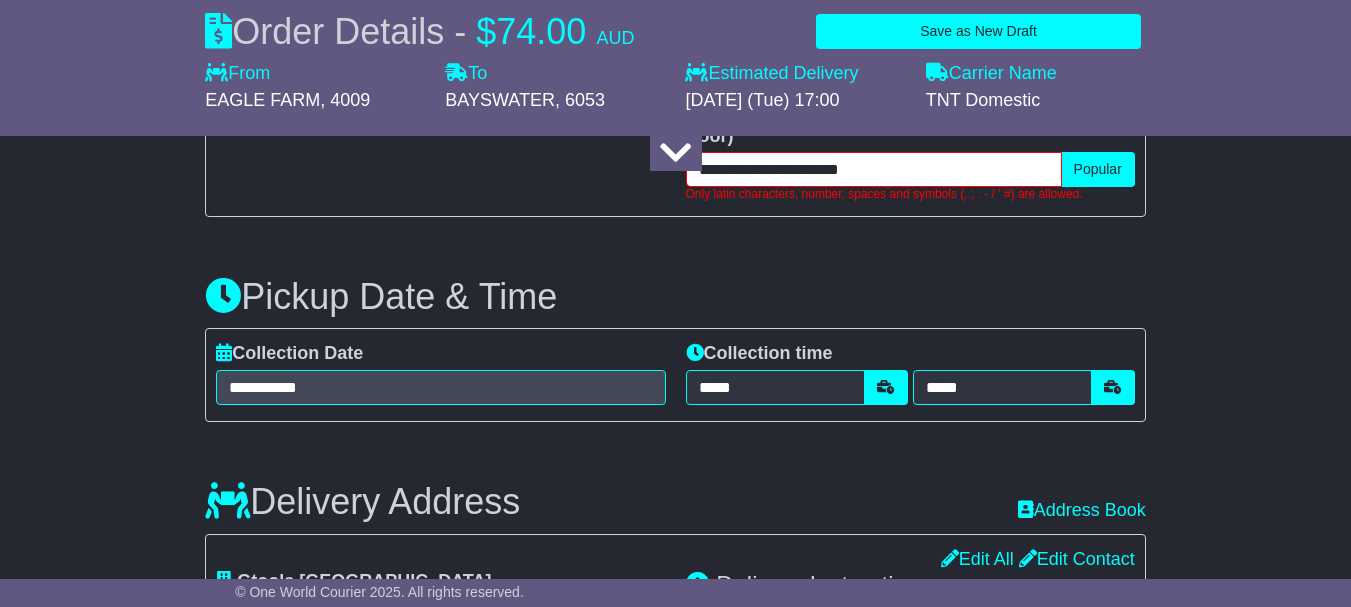 click on "**********" at bounding box center [874, 169] 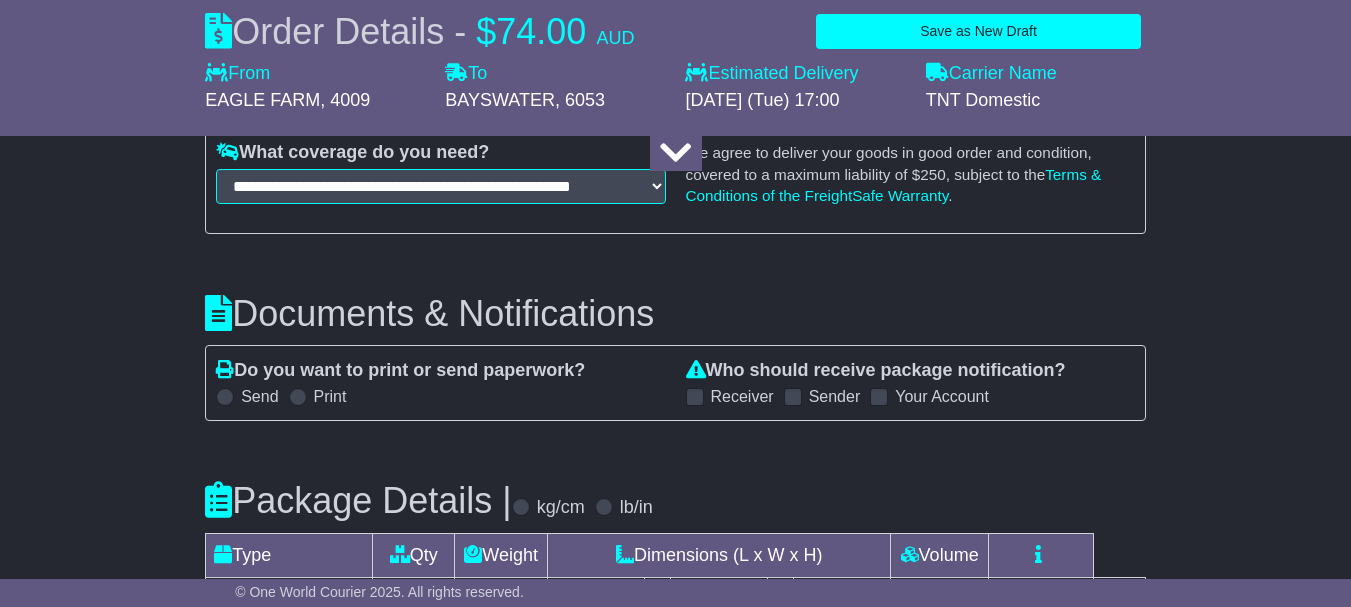 scroll, scrollTop: 2290, scrollLeft: 0, axis: vertical 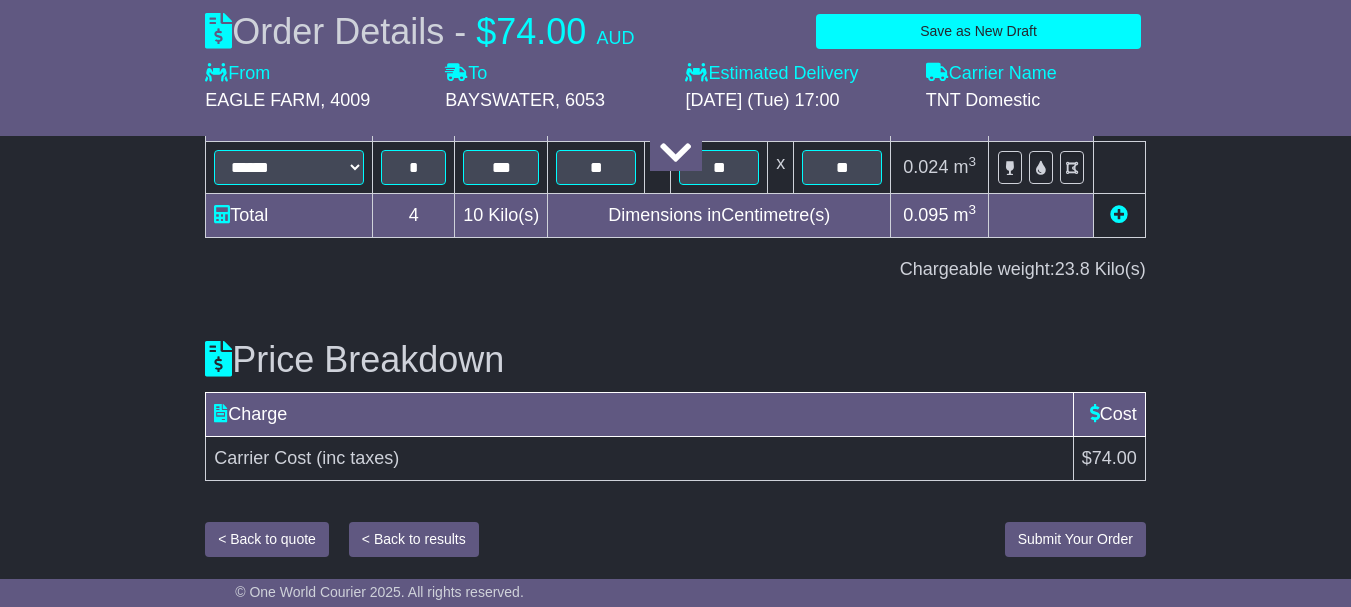 type on "**********" 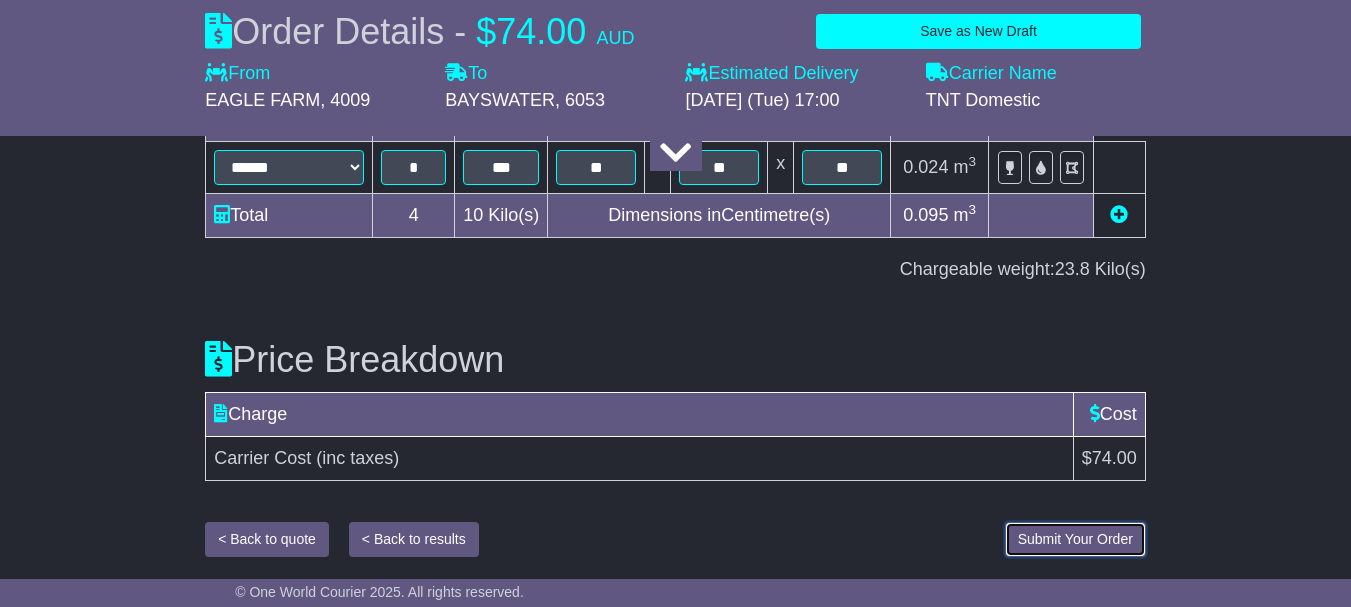 click on "Submit Your Order" at bounding box center (1075, 539) 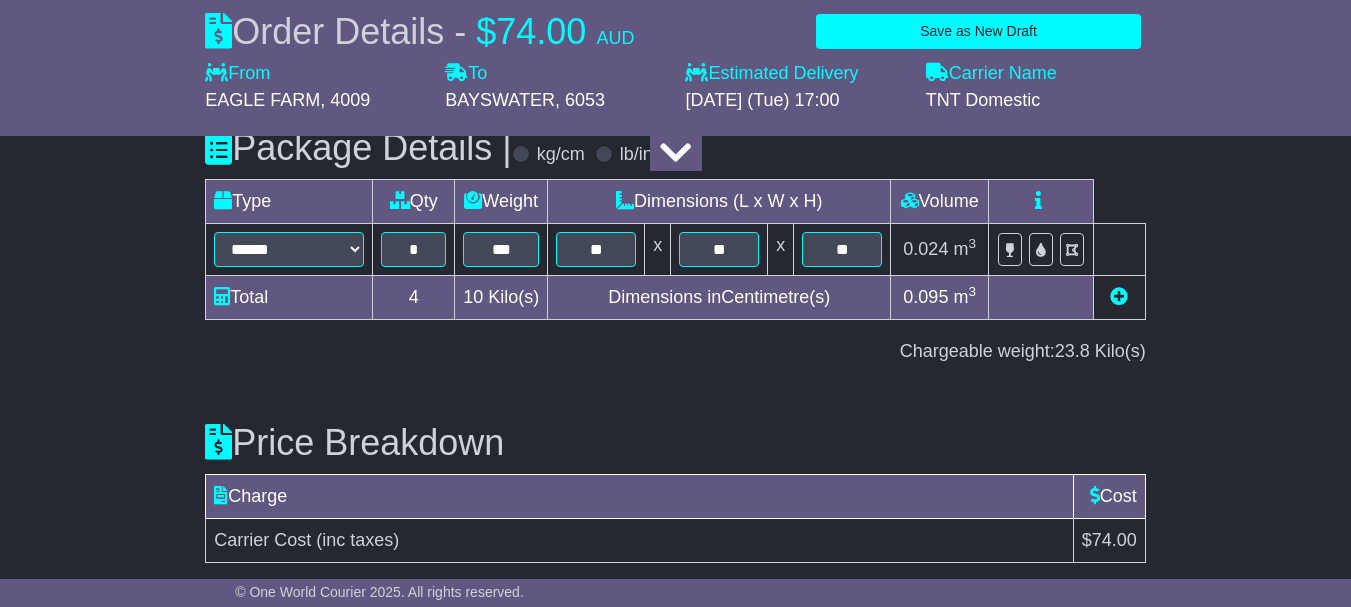 scroll, scrollTop: 2276, scrollLeft: 0, axis: vertical 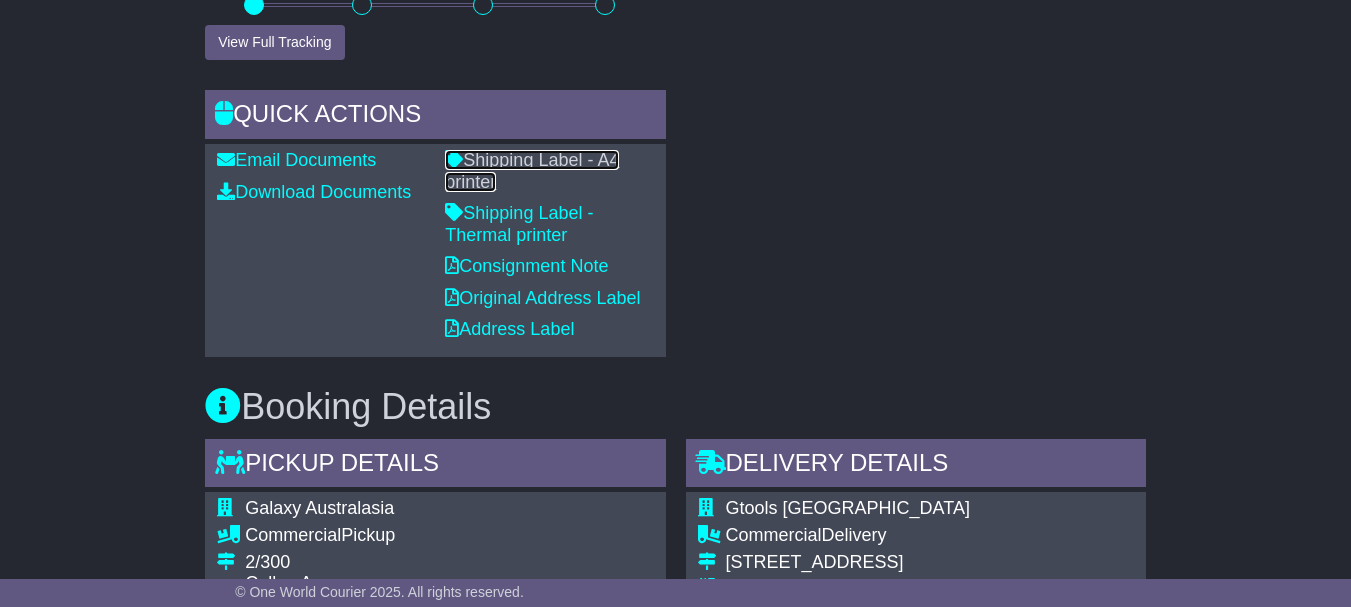 click on "Shipping Label - A4 printer" at bounding box center (532, 171) 